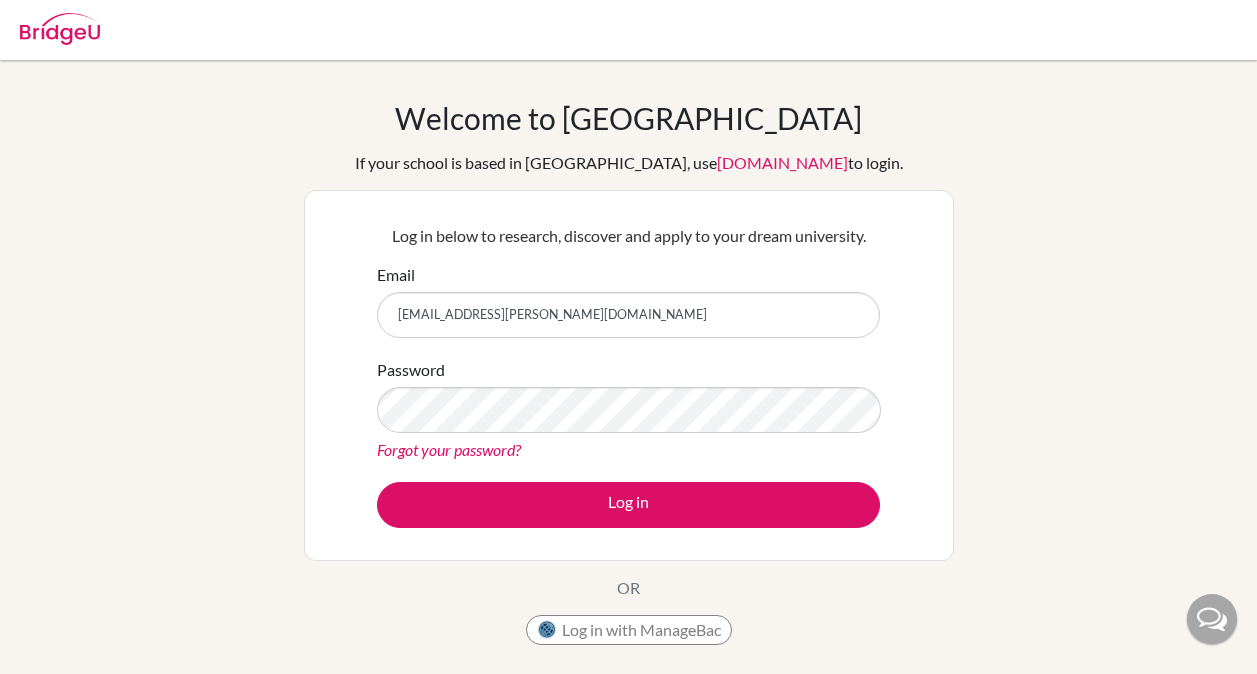 scroll, scrollTop: 0, scrollLeft: 0, axis: both 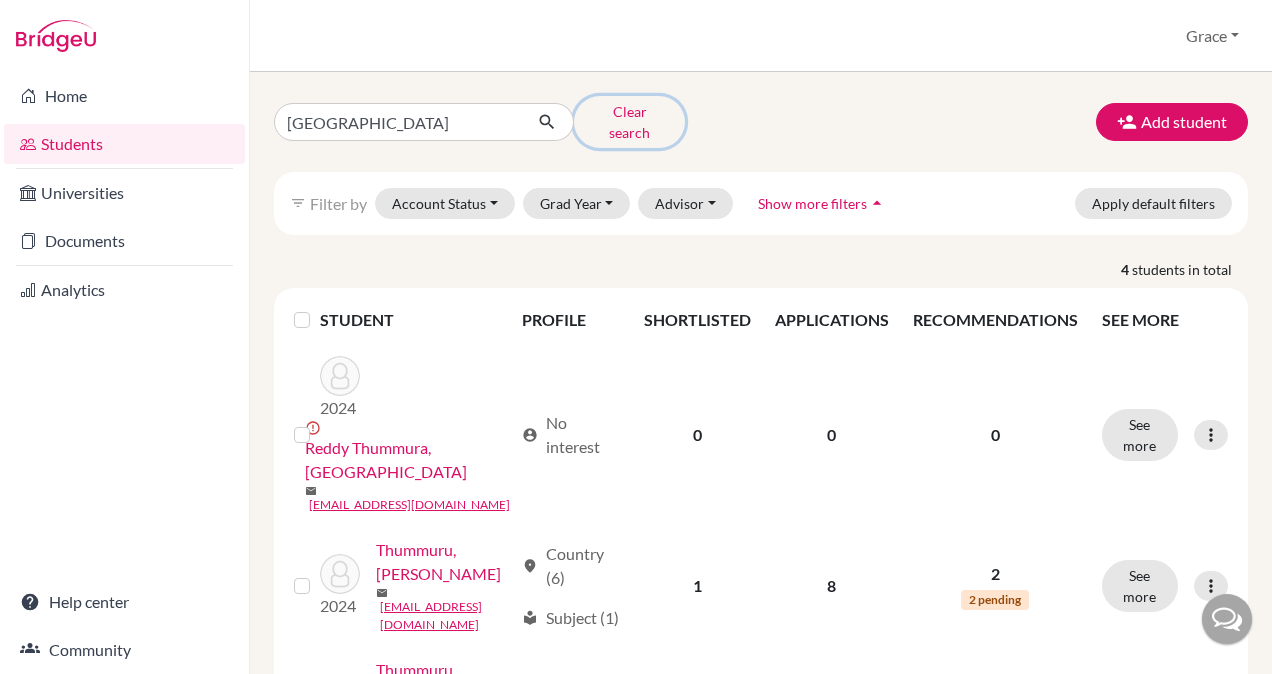 click on "Clear search" at bounding box center (629, 122) 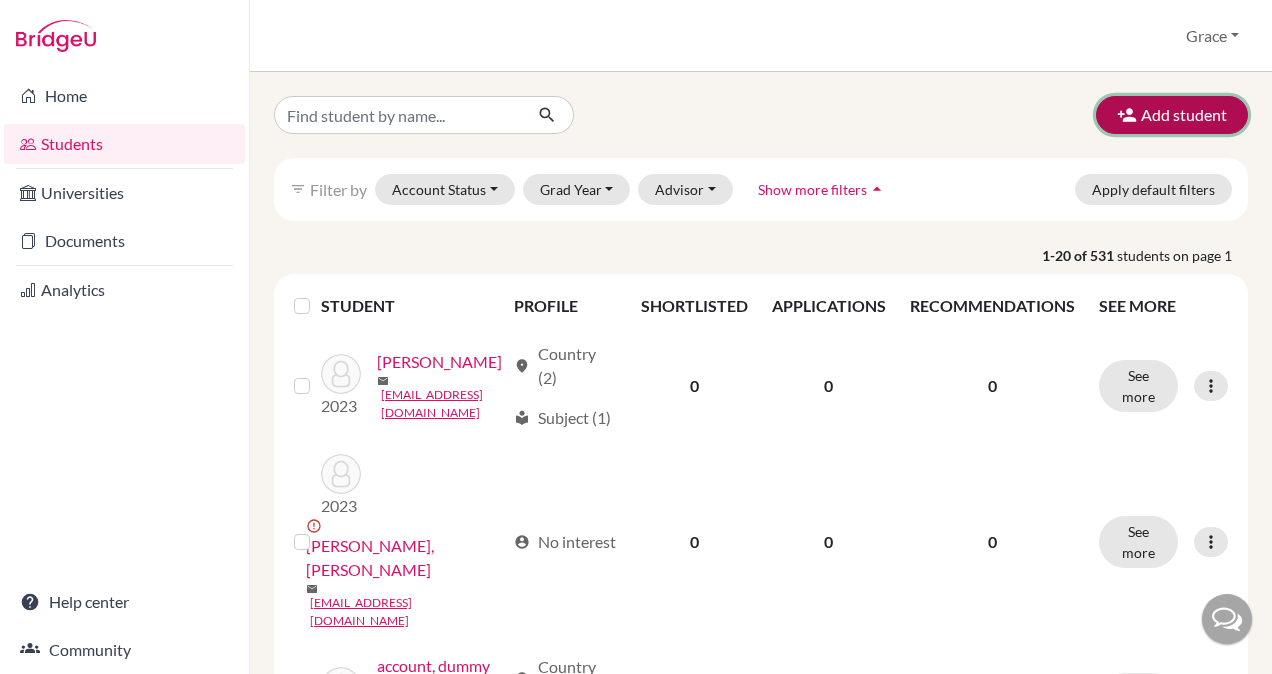 click on "Add student" at bounding box center (1172, 115) 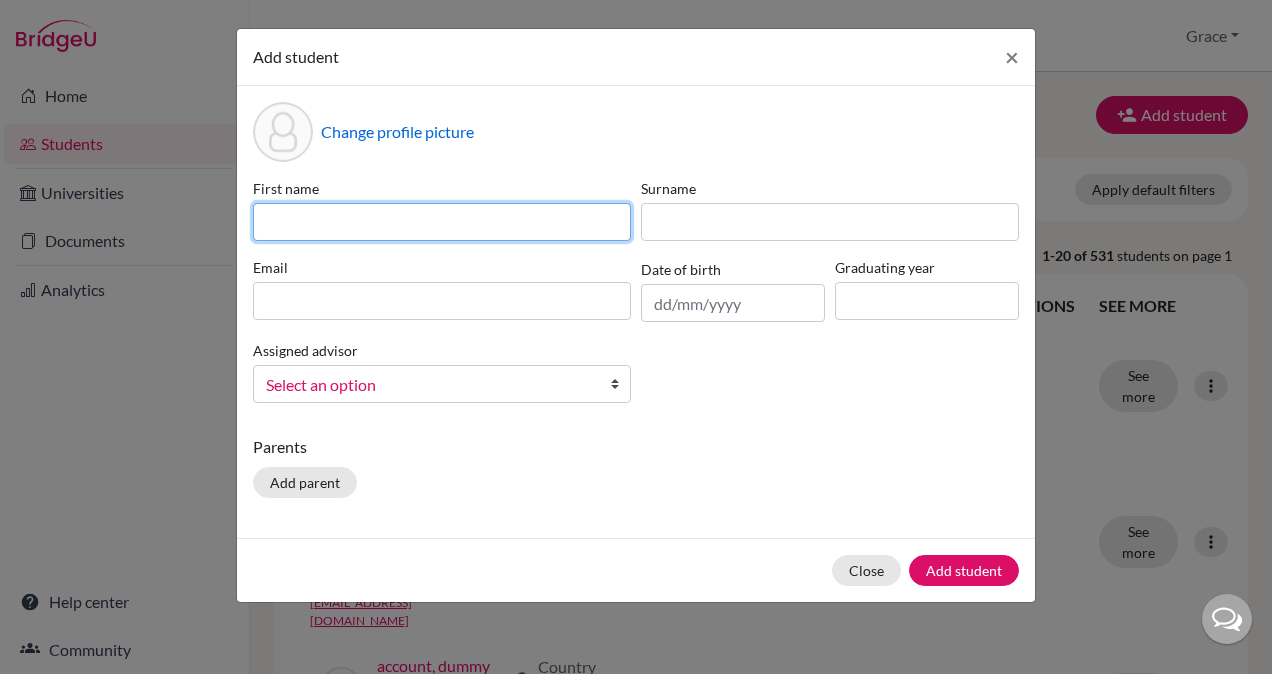 click at bounding box center [442, 222] 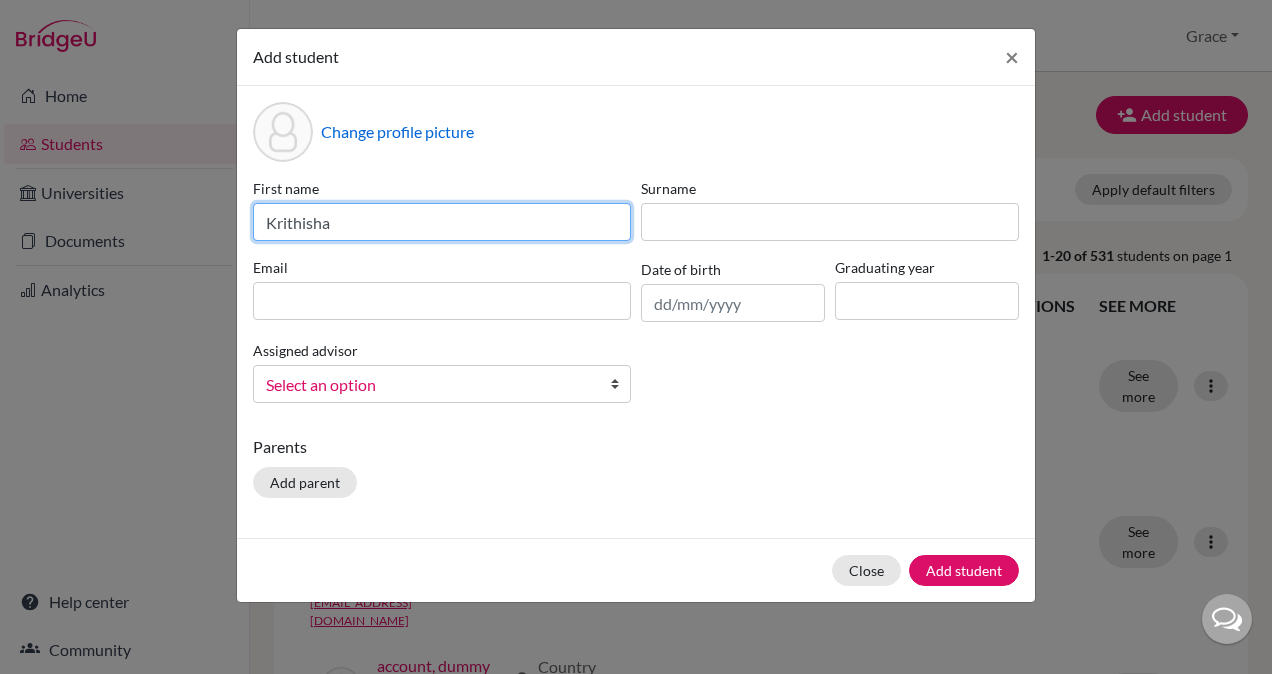 type on "Krithisha" 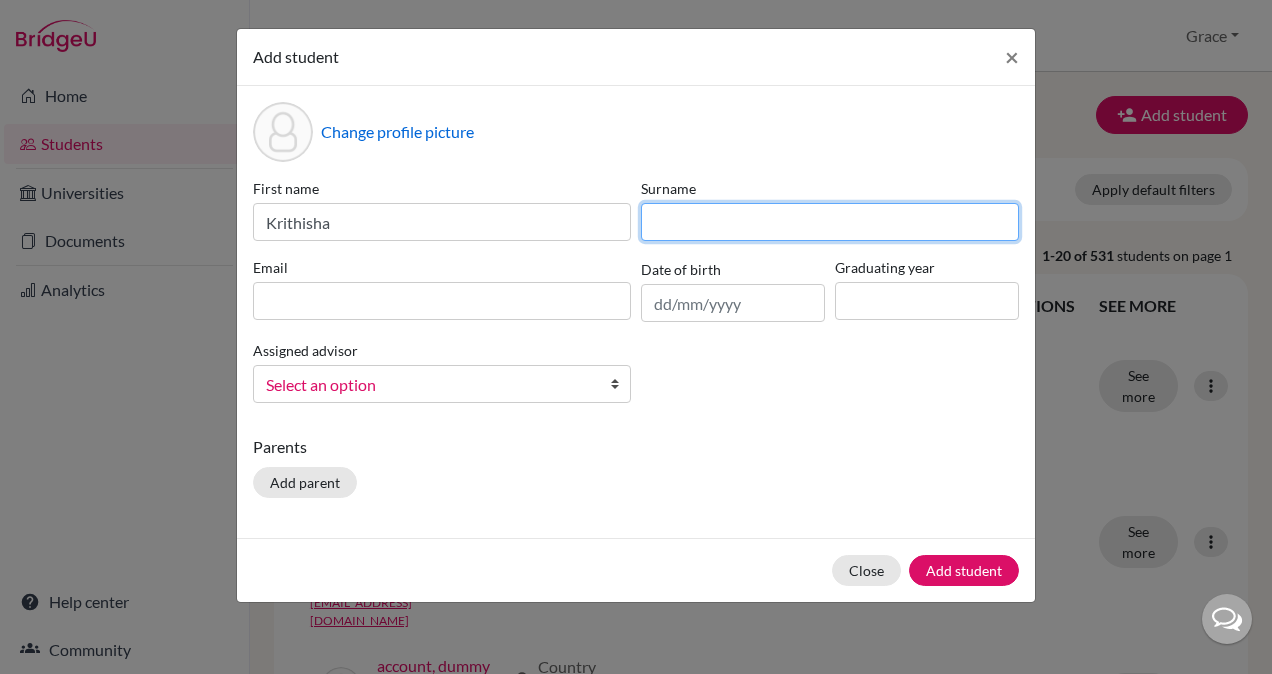click at bounding box center (830, 222) 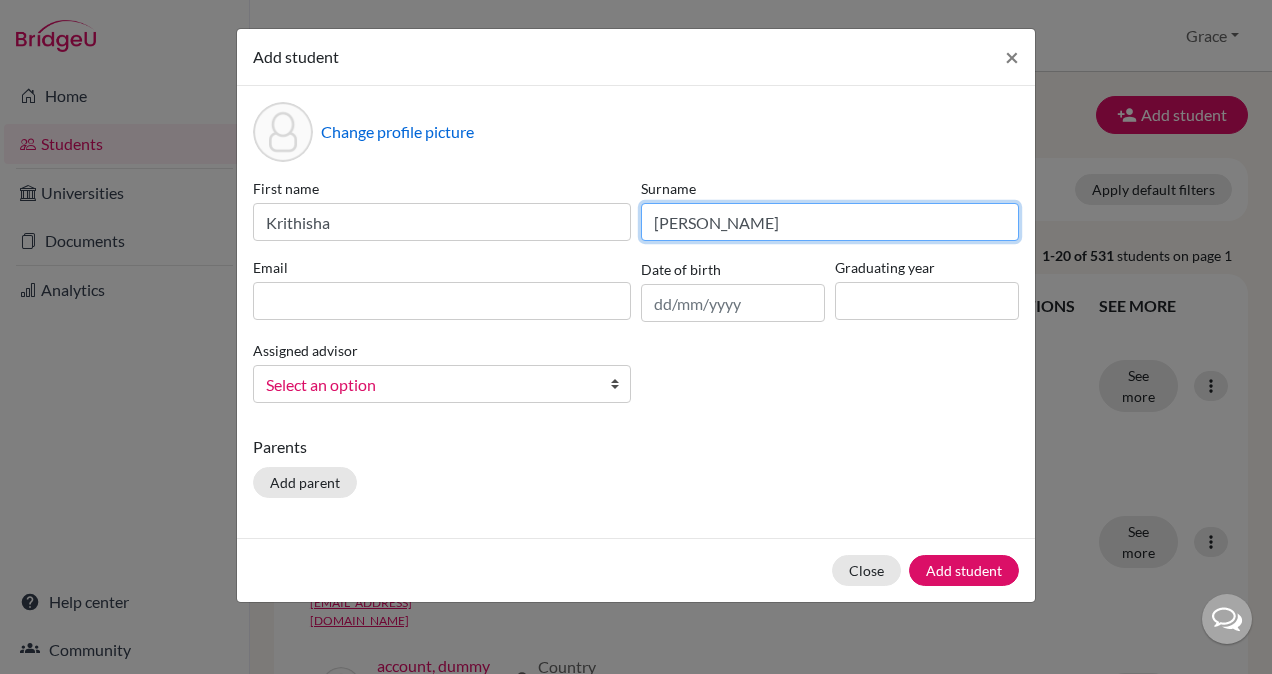 type on "[PERSON_NAME]" 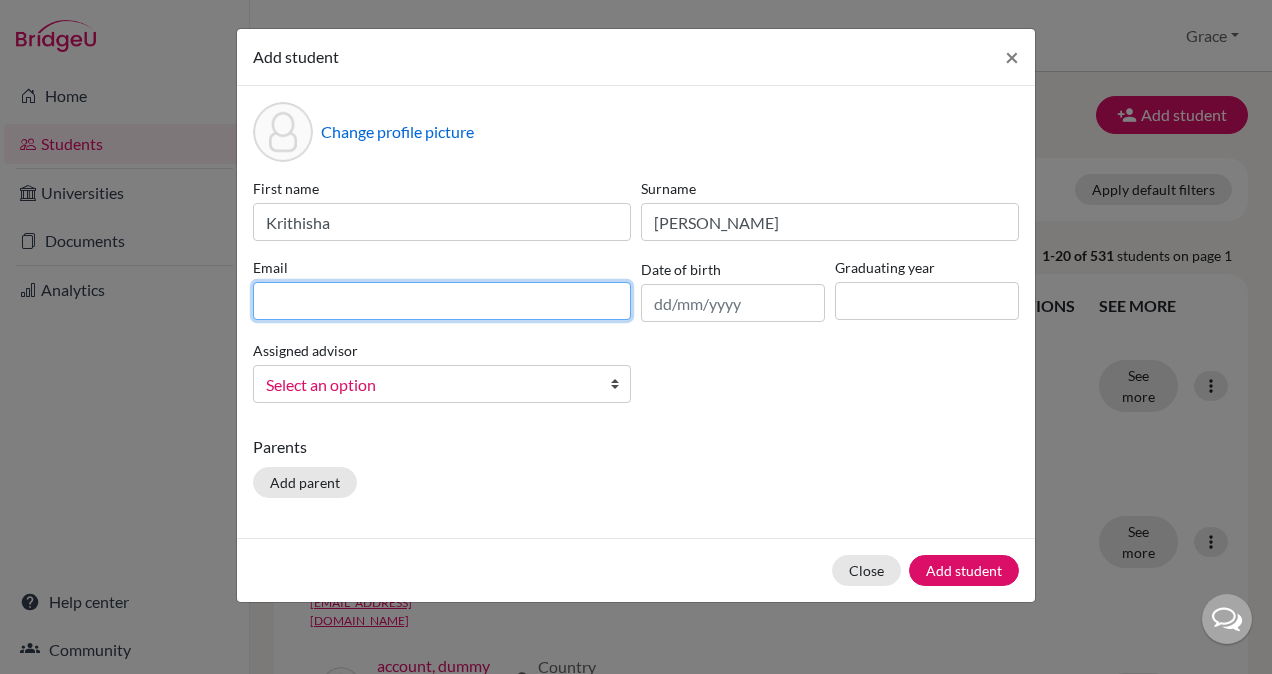 click at bounding box center (442, 301) 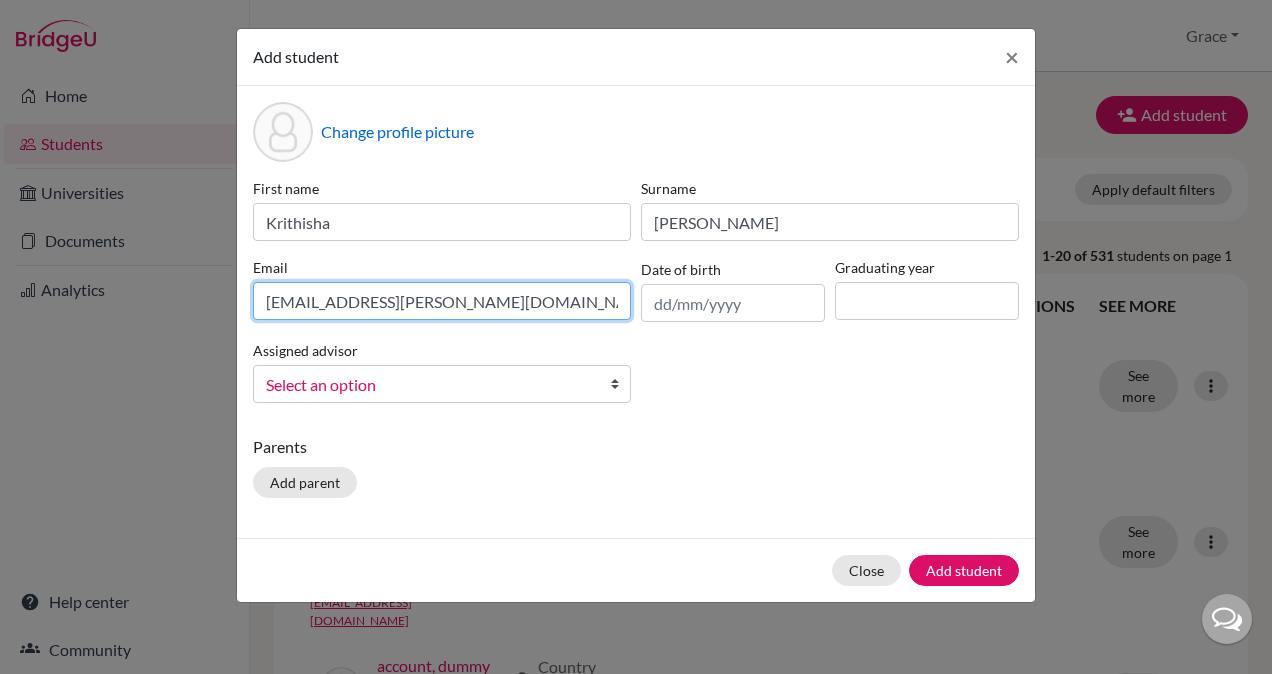 type on "[EMAIL_ADDRESS][PERSON_NAME][DOMAIN_NAME]" 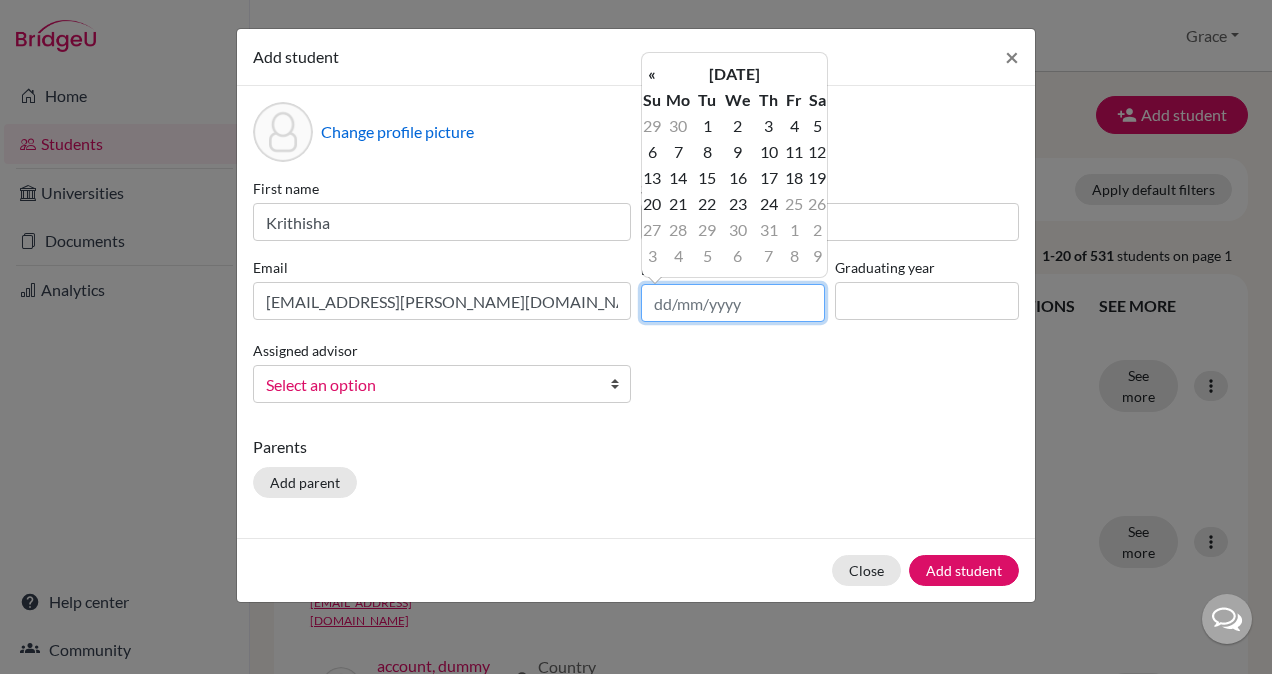 click at bounding box center [733, 303] 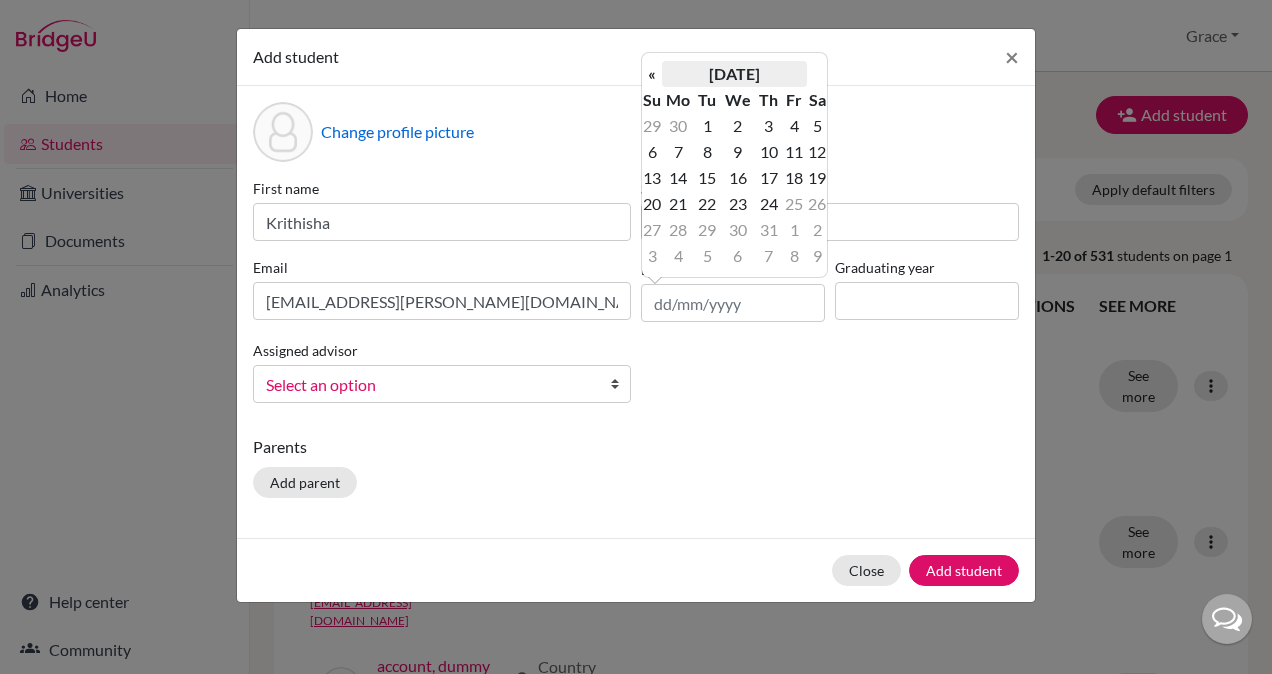 click on "[DATE]" at bounding box center (734, 74) 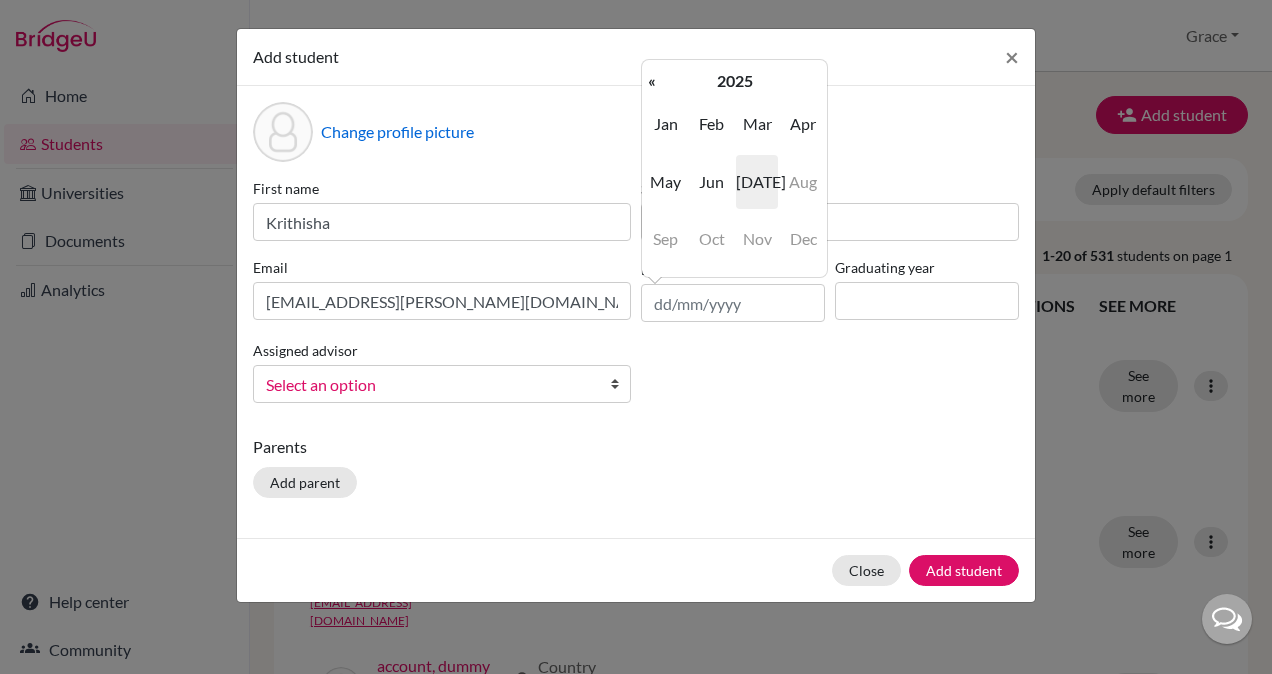 click on "2025" at bounding box center (734, 81) 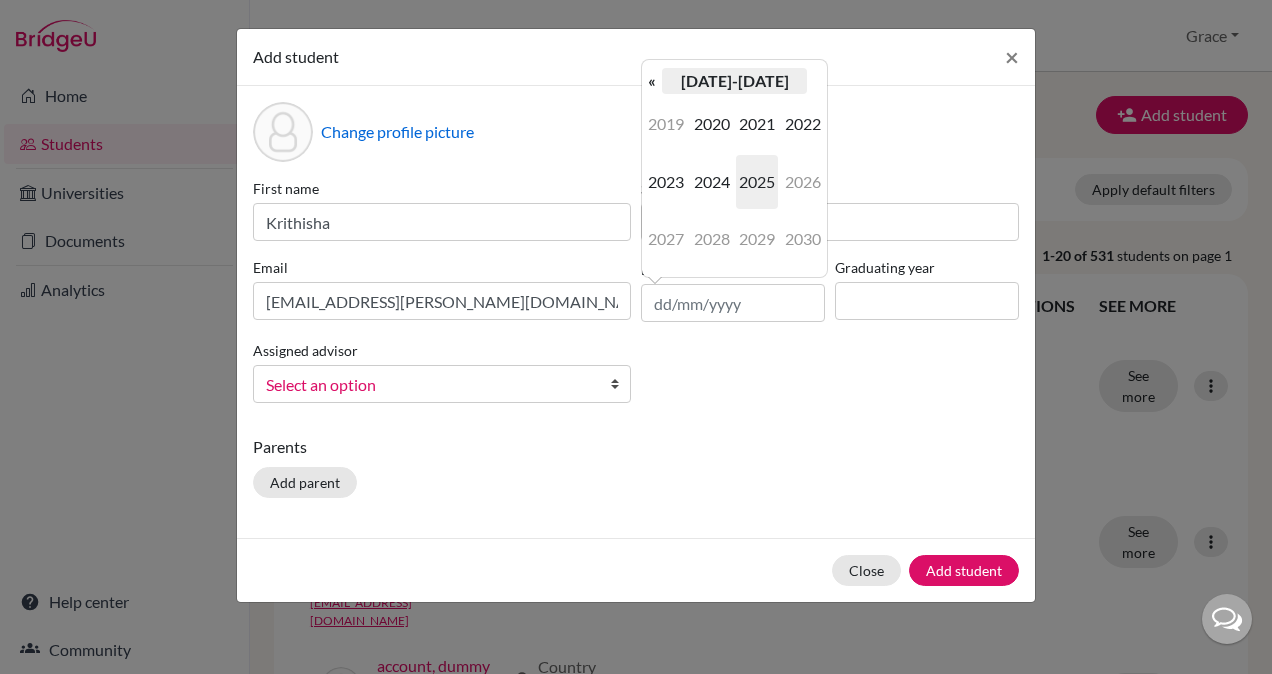 click on "[DATE]-[DATE]" at bounding box center [734, 81] 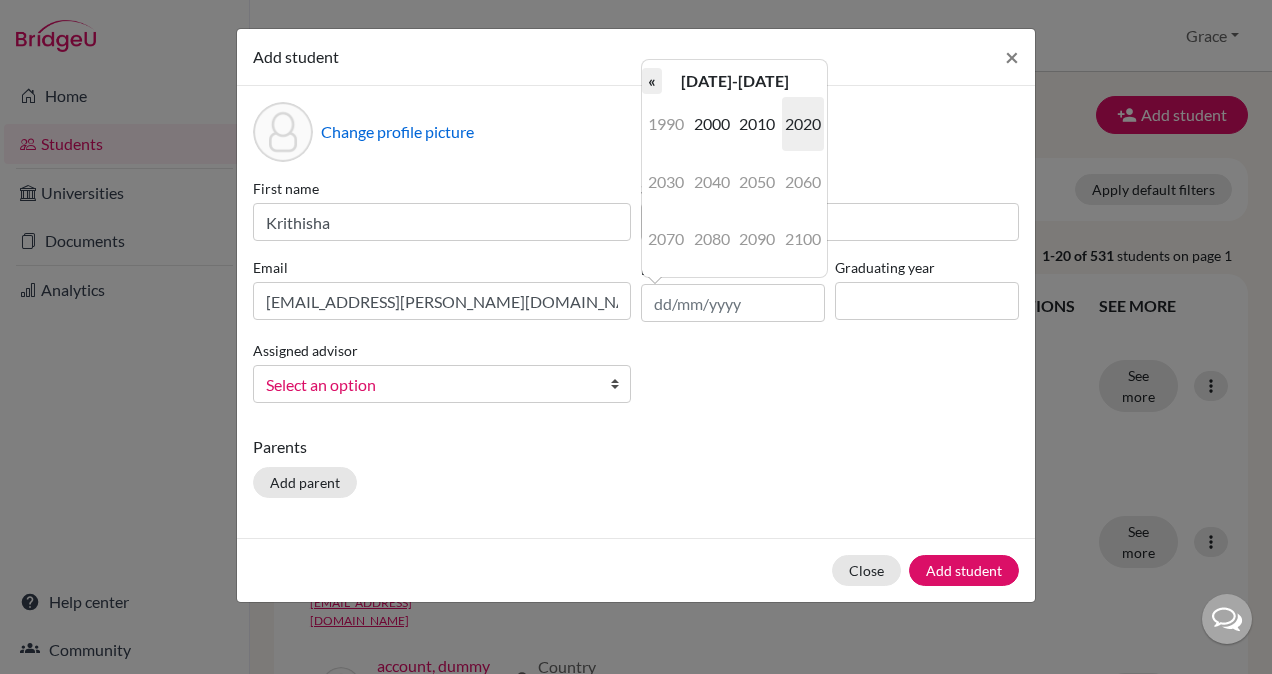 click on "«" at bounding box center (652, 81) 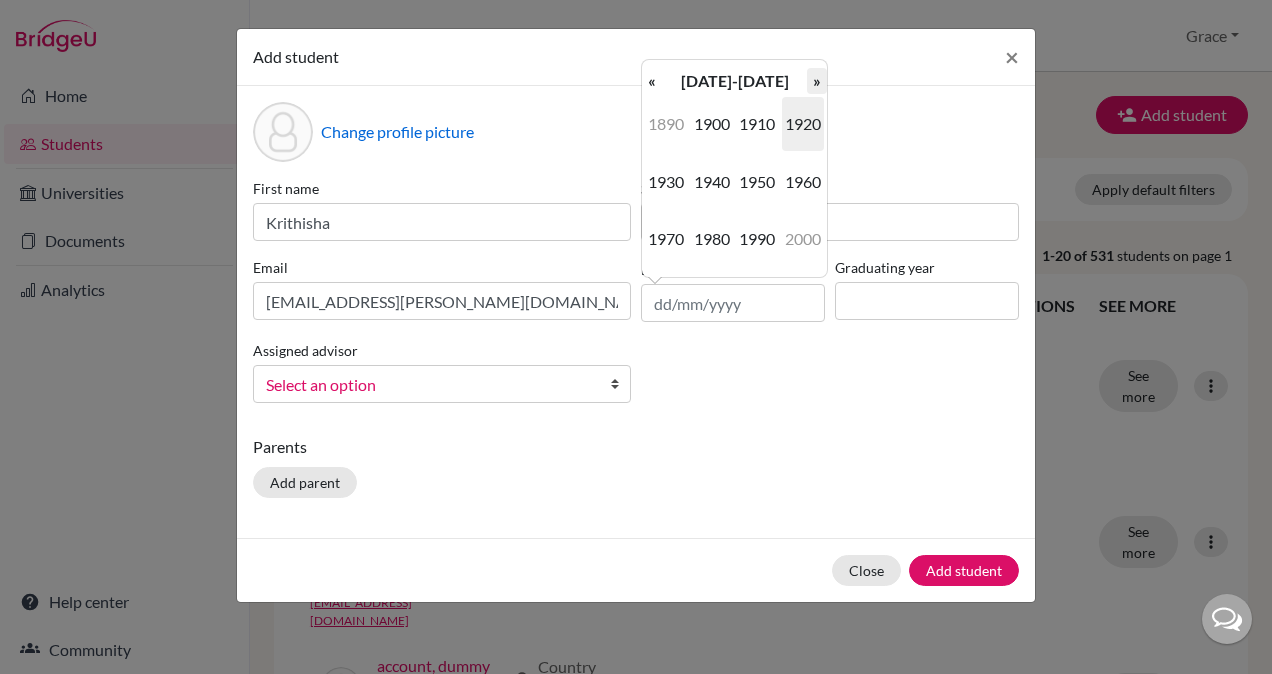 click on "»" at bounding box center (817, 81) 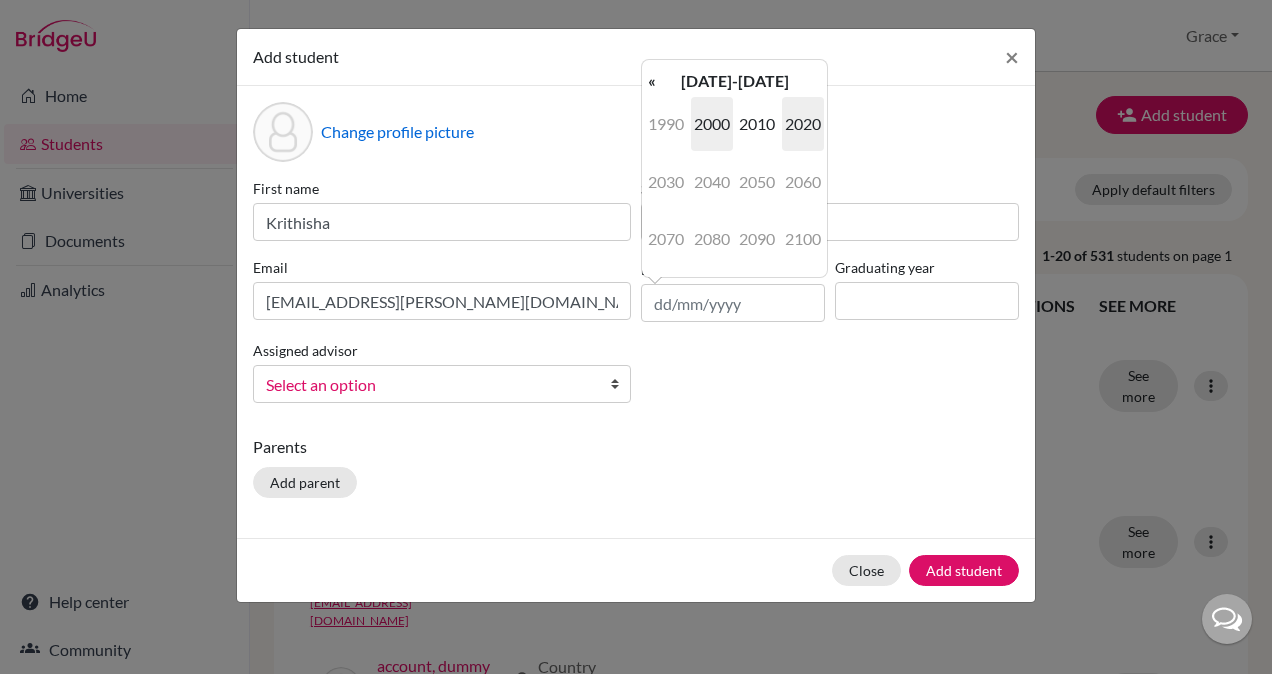 click on "2000" at bounding box center (712, 124) 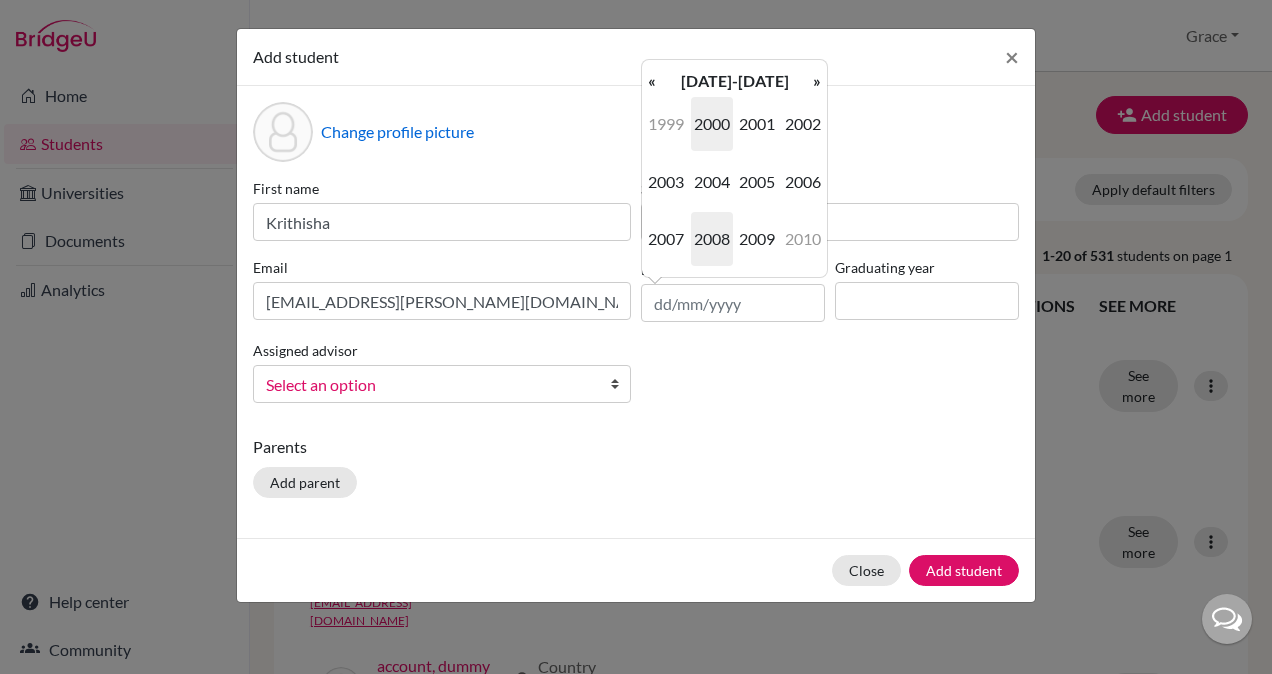 click on "2008" at bounding box center [712, 239] 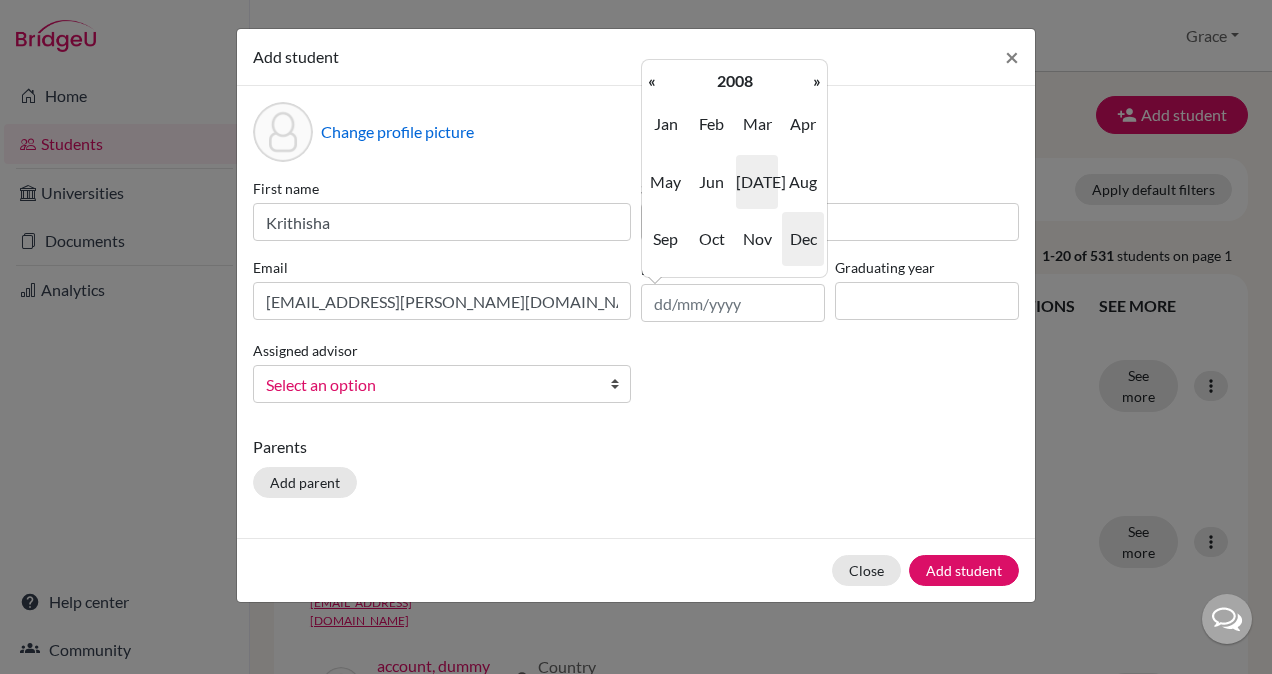 click on "Dec" at bounding box center (803, 239) 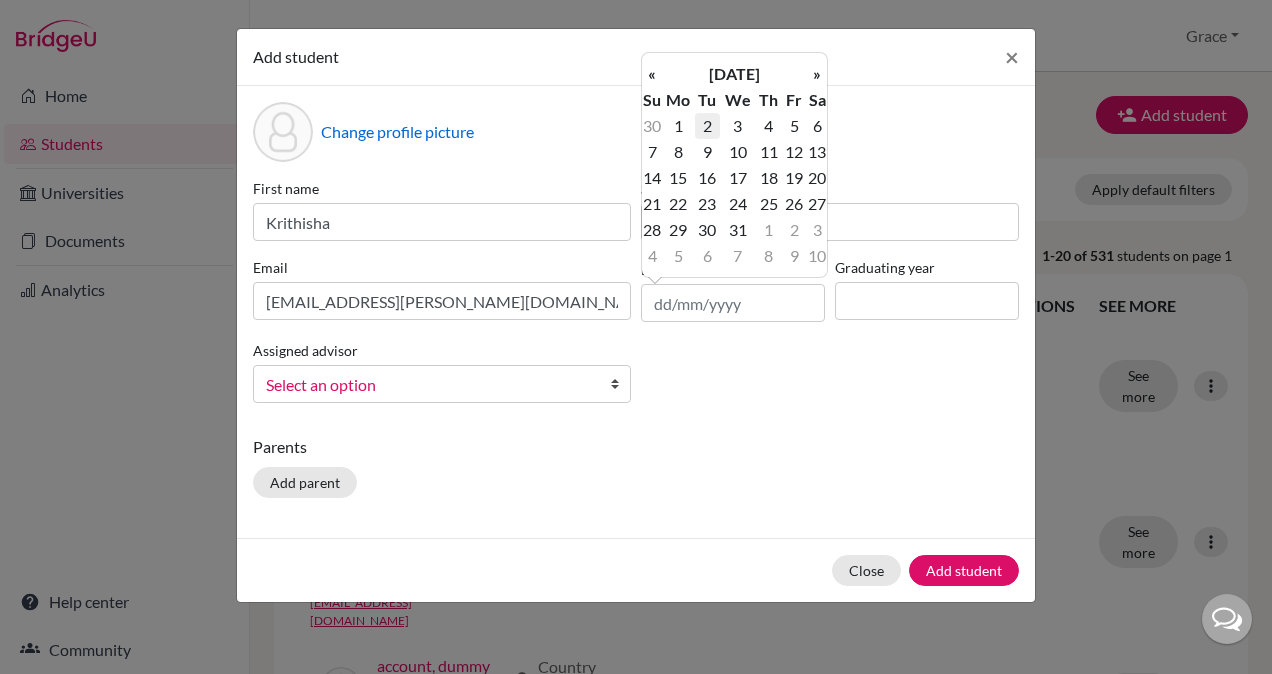 click on "2" at bounding box center [707, 126] 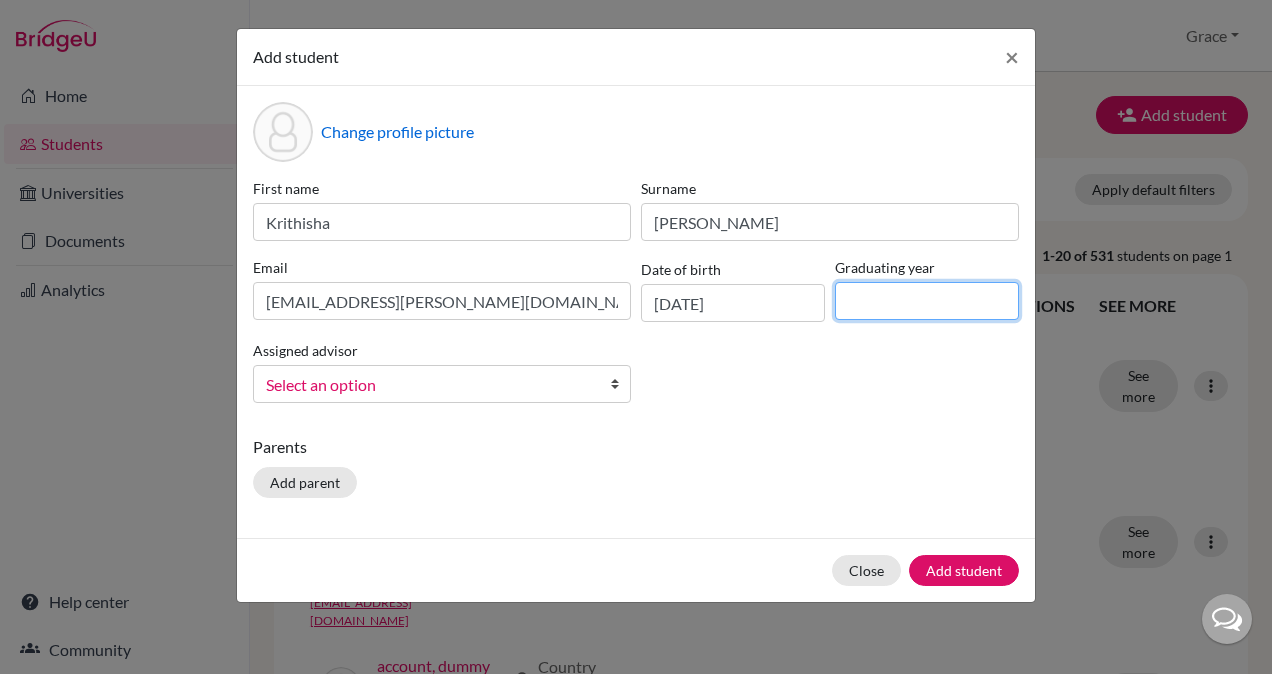 click at bounding box center (927, 301) 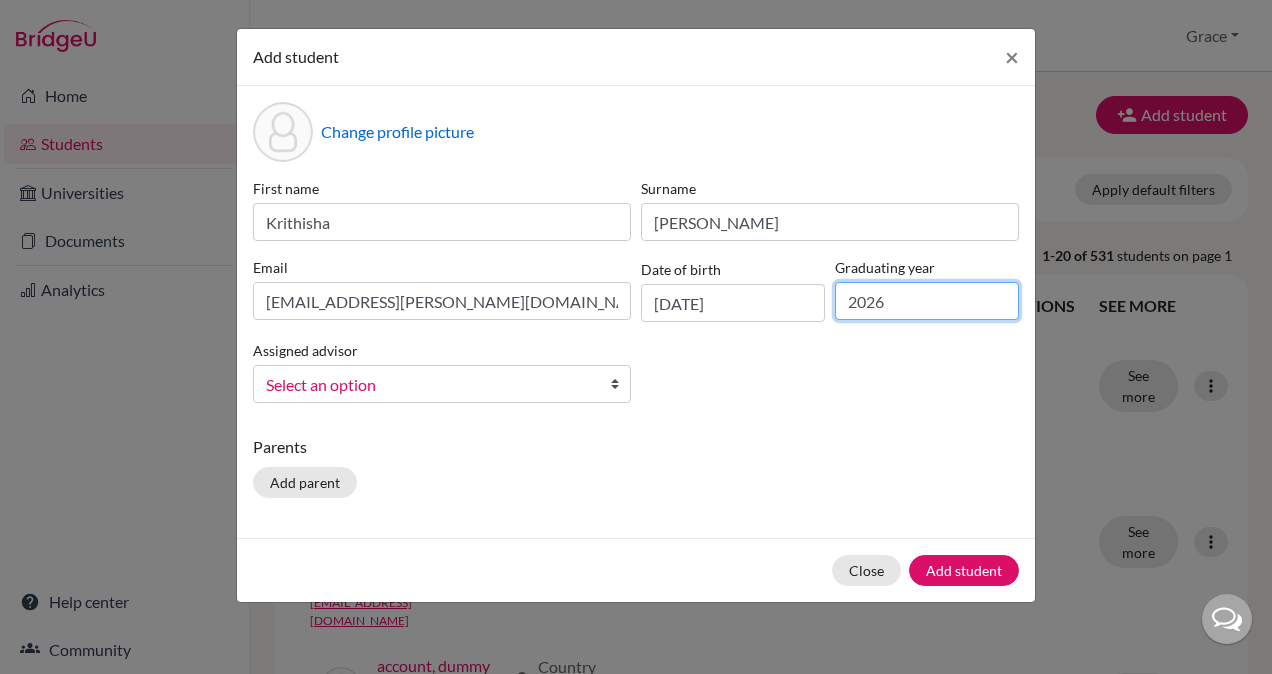 type on "2026" 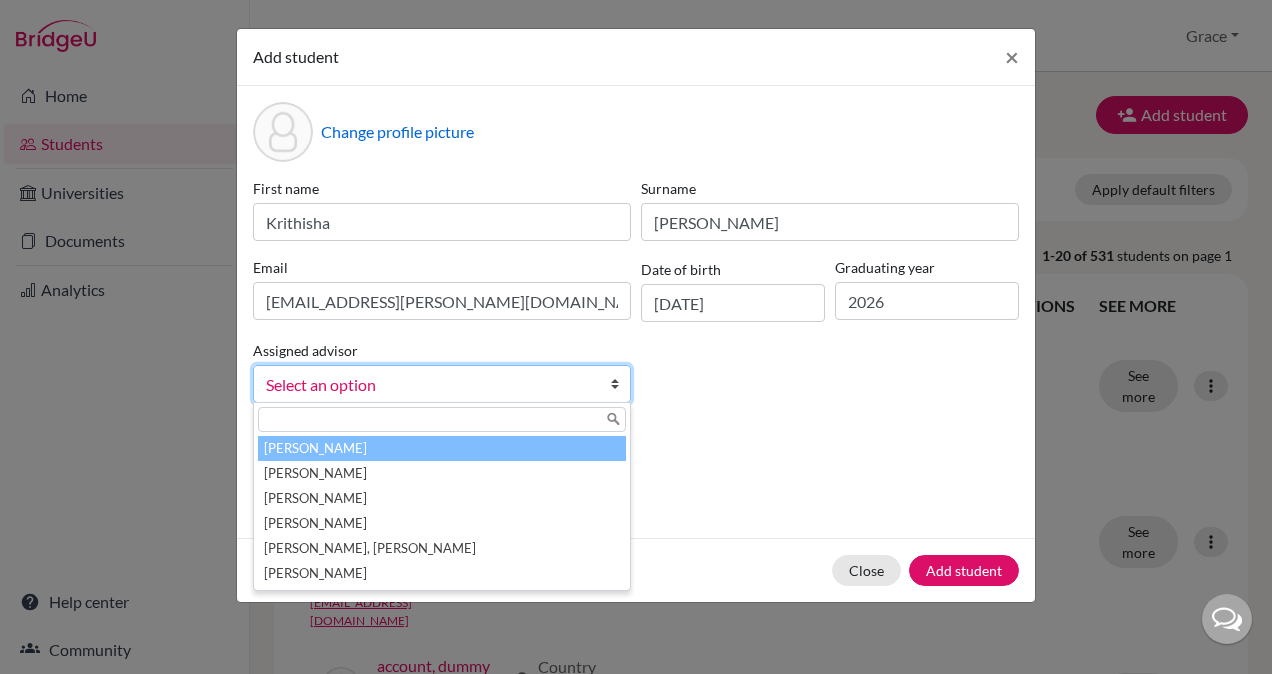 click on "Select an option" at bounding box center (442, 384) 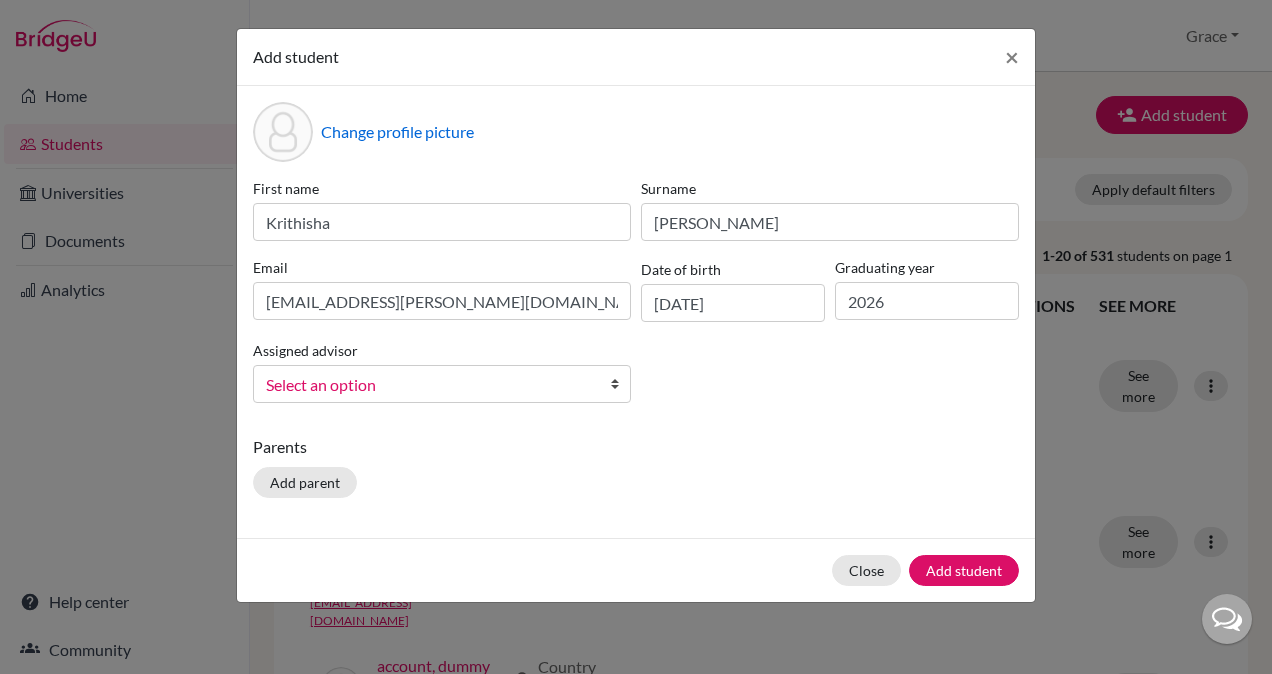 click on "Change profile picture First name Krithisha Surname [PERSON_NAME] Email [EMAIL_ADDRESS][PERSON_NAME][DOMAIN_NAME] Date of birth [DEMOGRAPHIC_DATA] Graduating year [DATE] Assigned advisor [PERSON_NAME], [PERSON_NAME], [PERSON_NAME], [PERSON_NAME], [PERSON_NAME], [PERSON_NAME]  [PERSON_NAME]
Select an option
[PERSON_NAME], [PERSON_NAME], [PERSON_NAME], [PERSON_NAME], [PERSON_NAME], [PERSON_NAME]  [PERSON_NAME]
Parents Add parent" at bounding box center [636, 312] 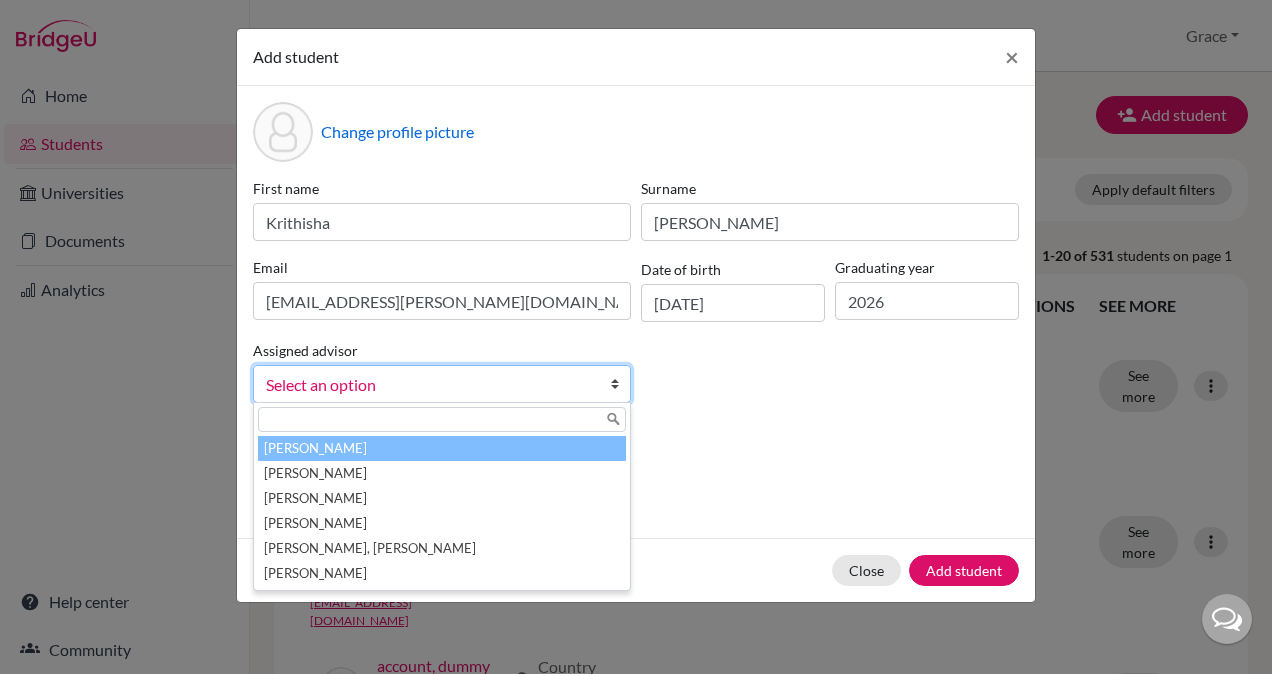 click on "Select an option" at bounding box center (429, 385) 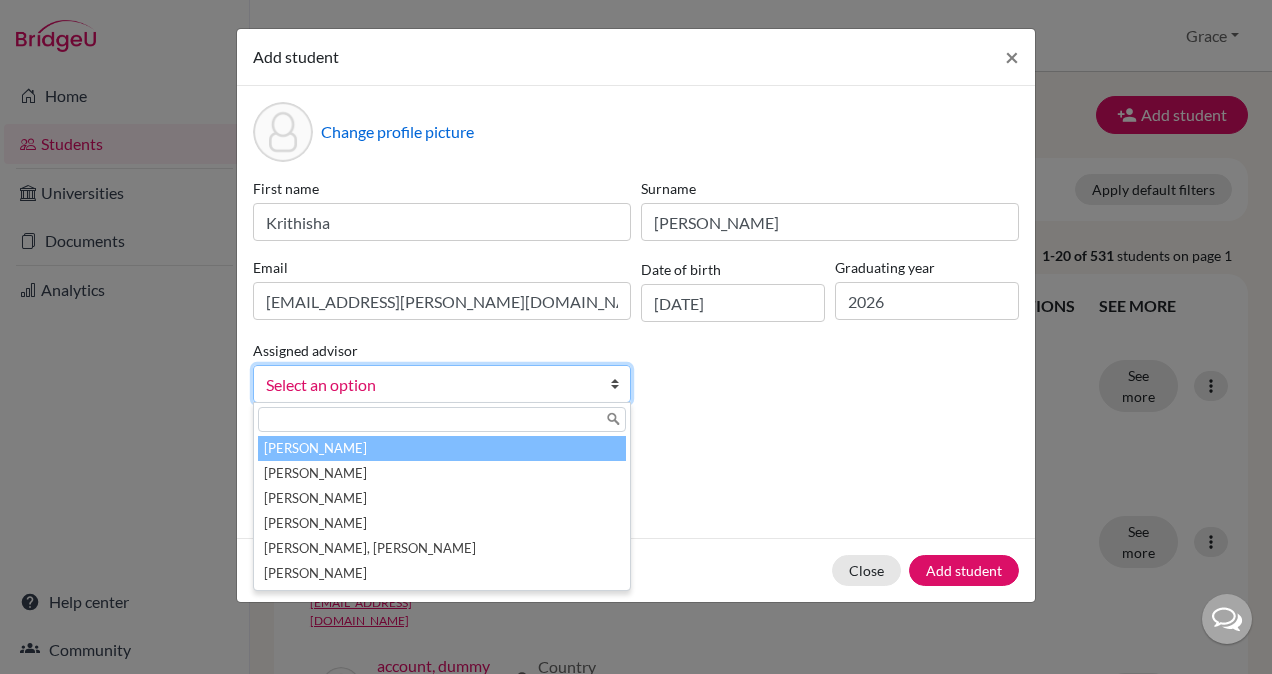click on "[PERSON_NAME]" at bounding box center (442, 448) 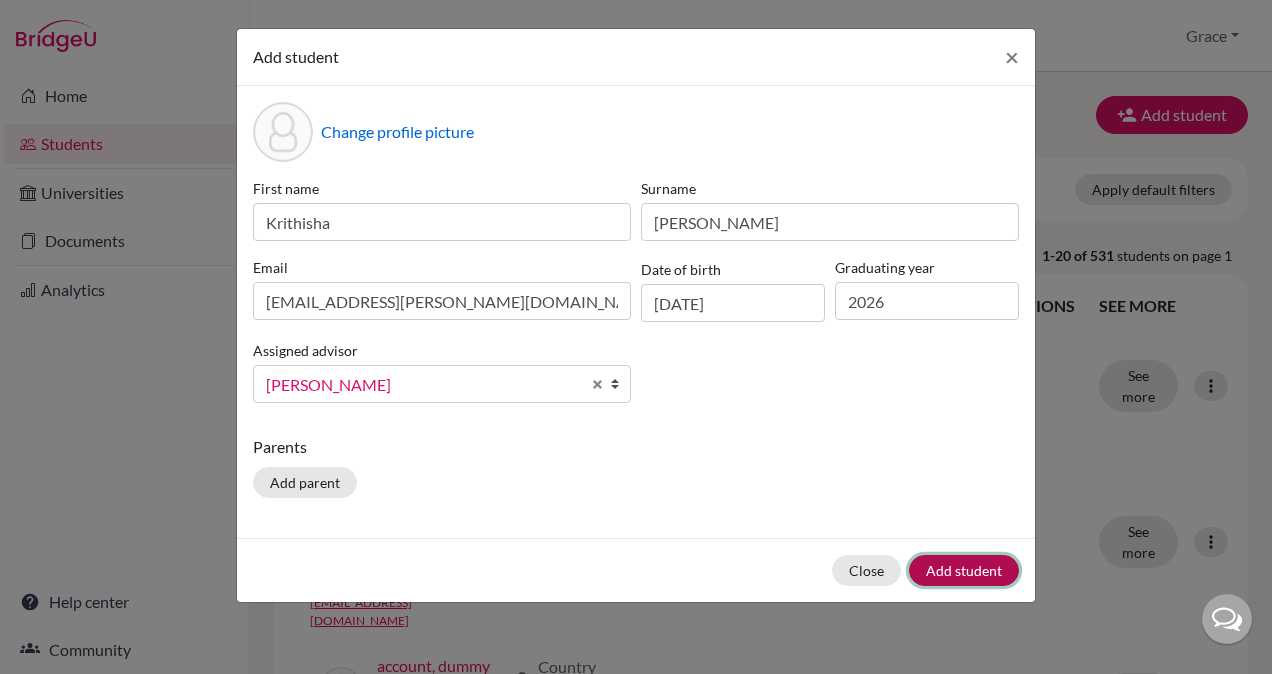click on "Add student" at bounding box center (964, 570) 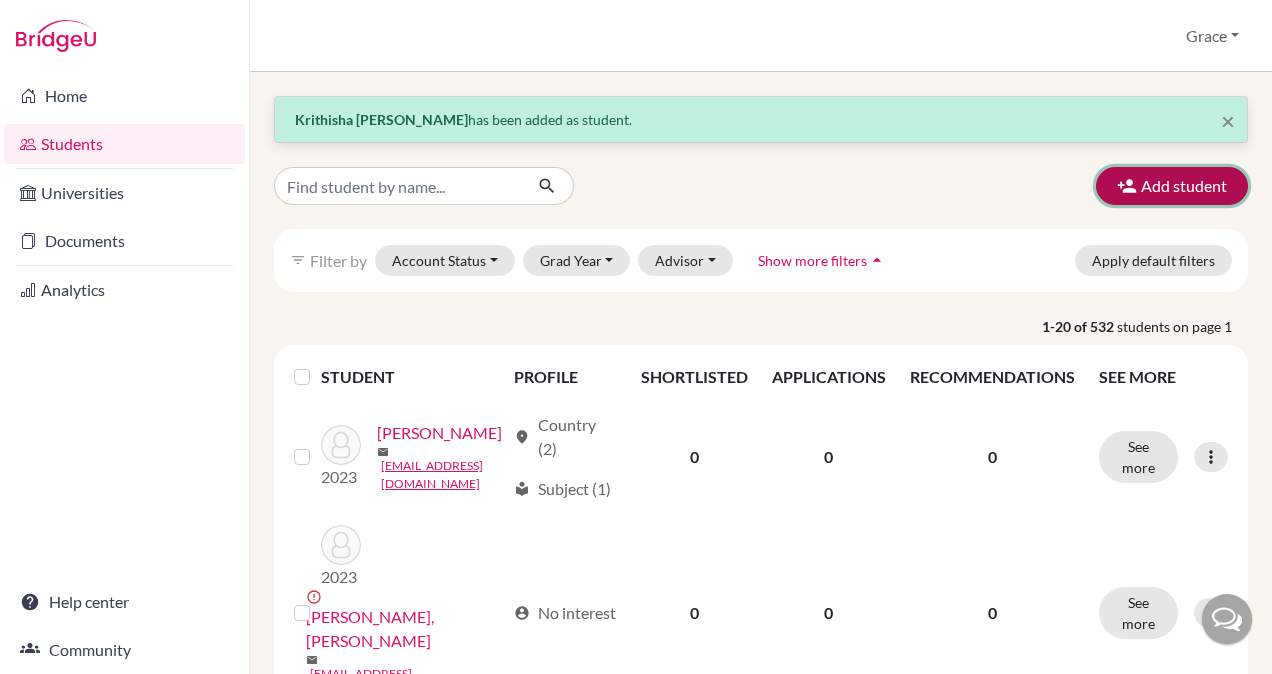 click on "Add student" at bounding box center [1172, 186] 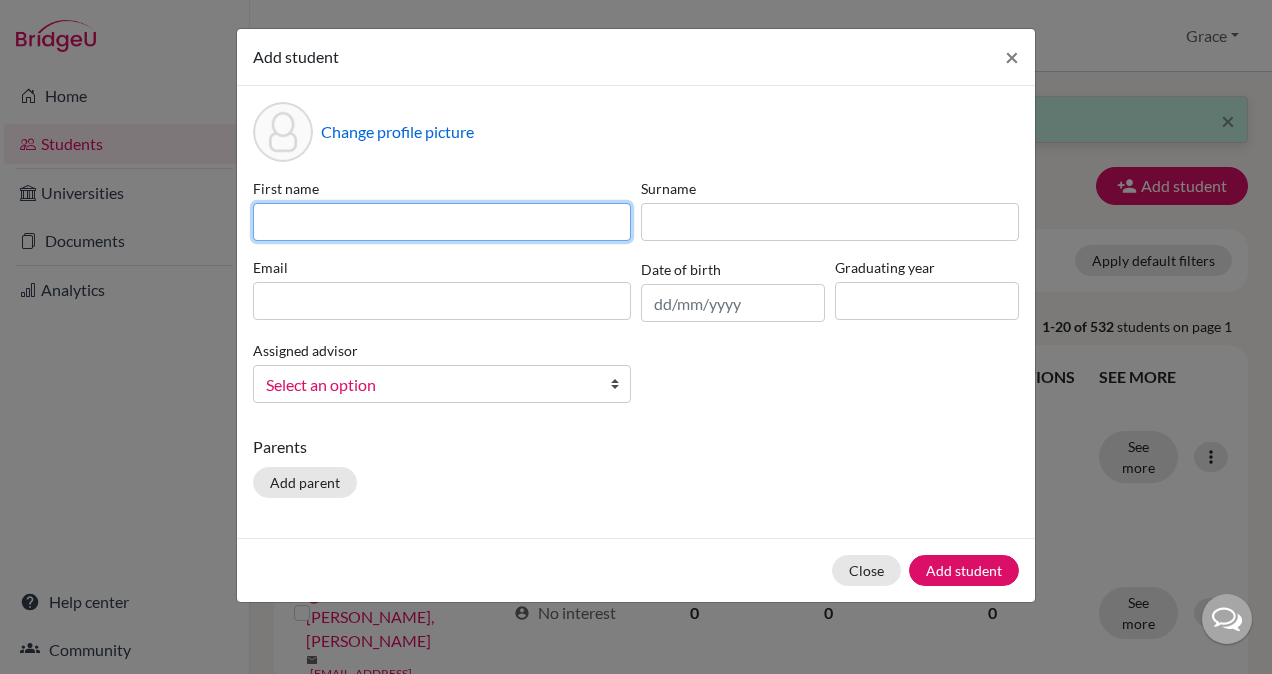 click at bounding box center (442, 222) 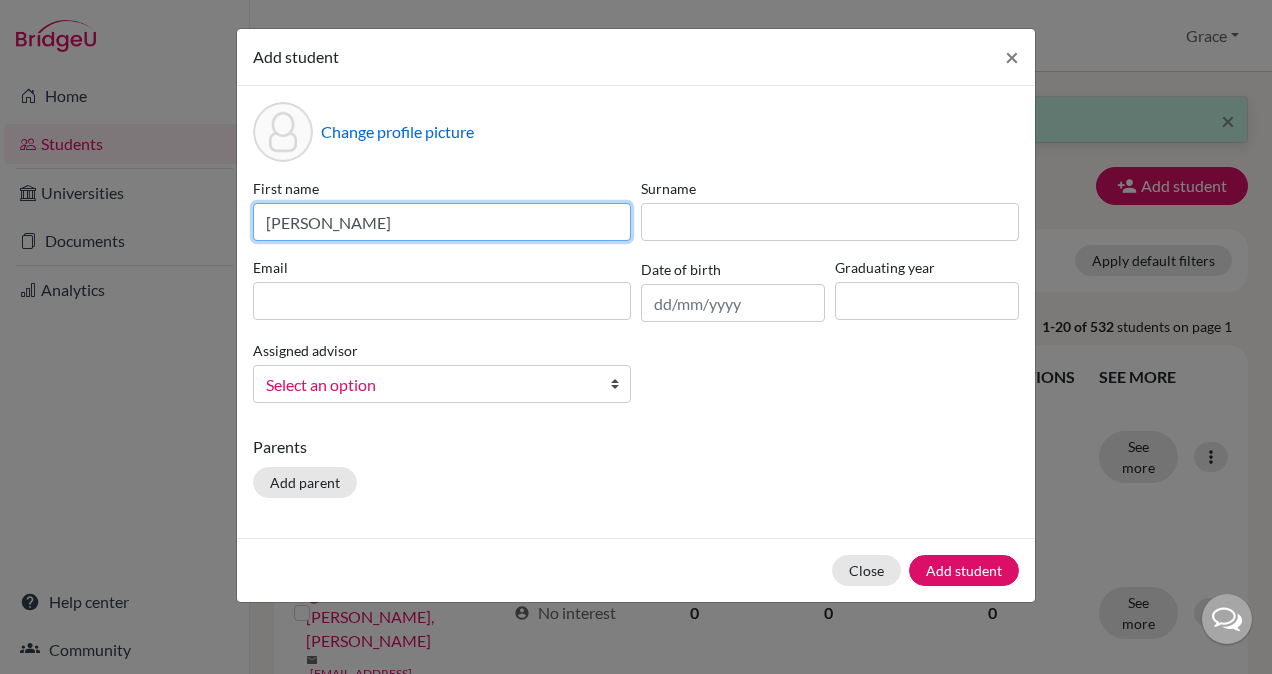 type on "[PERSON_NAME]" 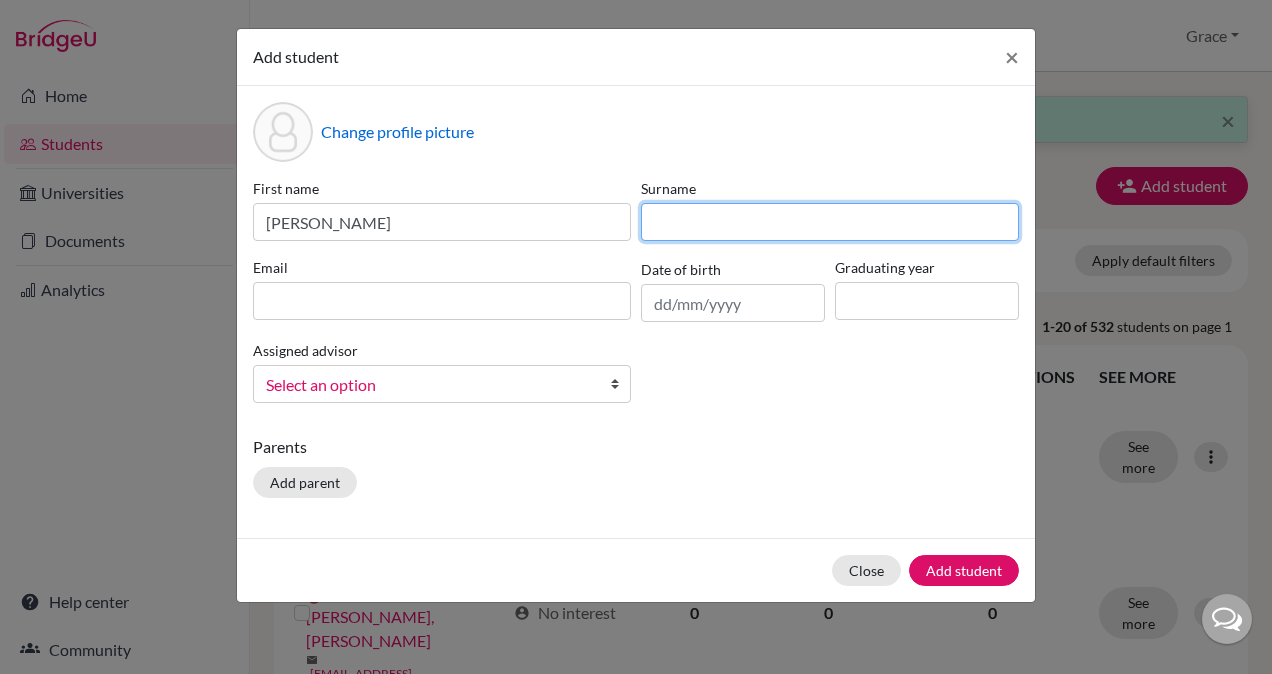 click at bounding box center (830, 222) 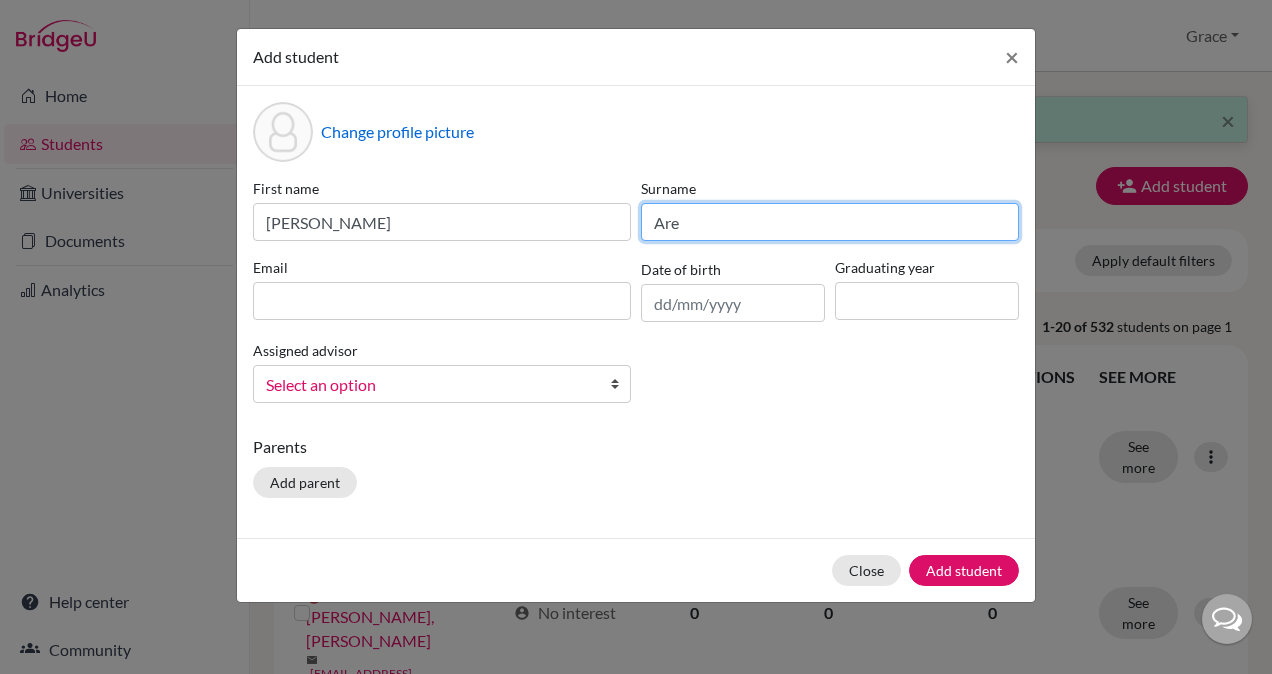 type on "Are" 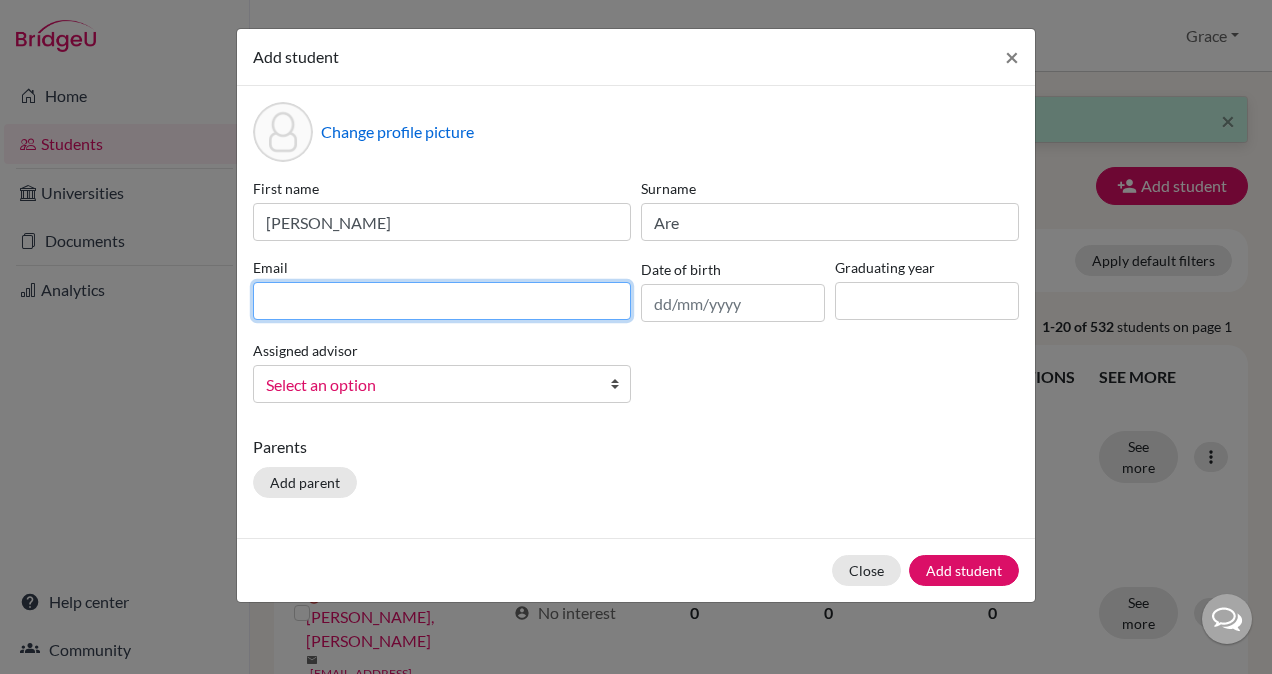 click at bounding box center (442, 301) 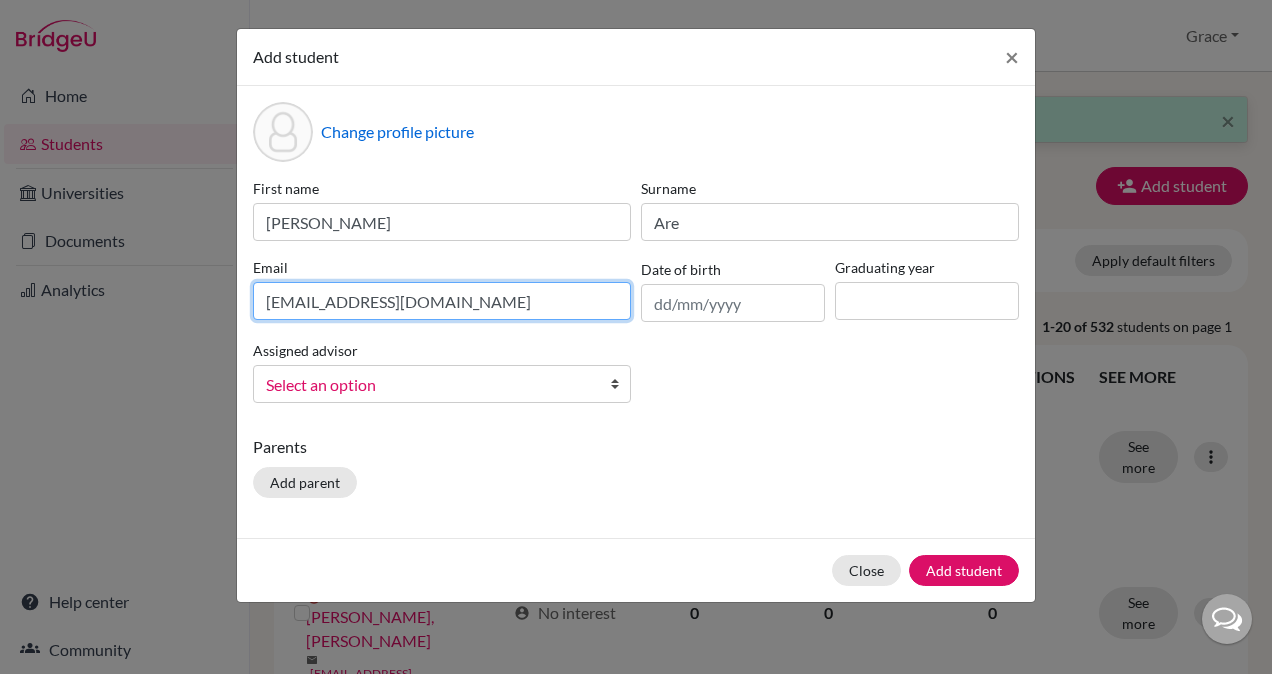 type on "[EMAIL_ADDRESS][DOMAIN_NAME]" 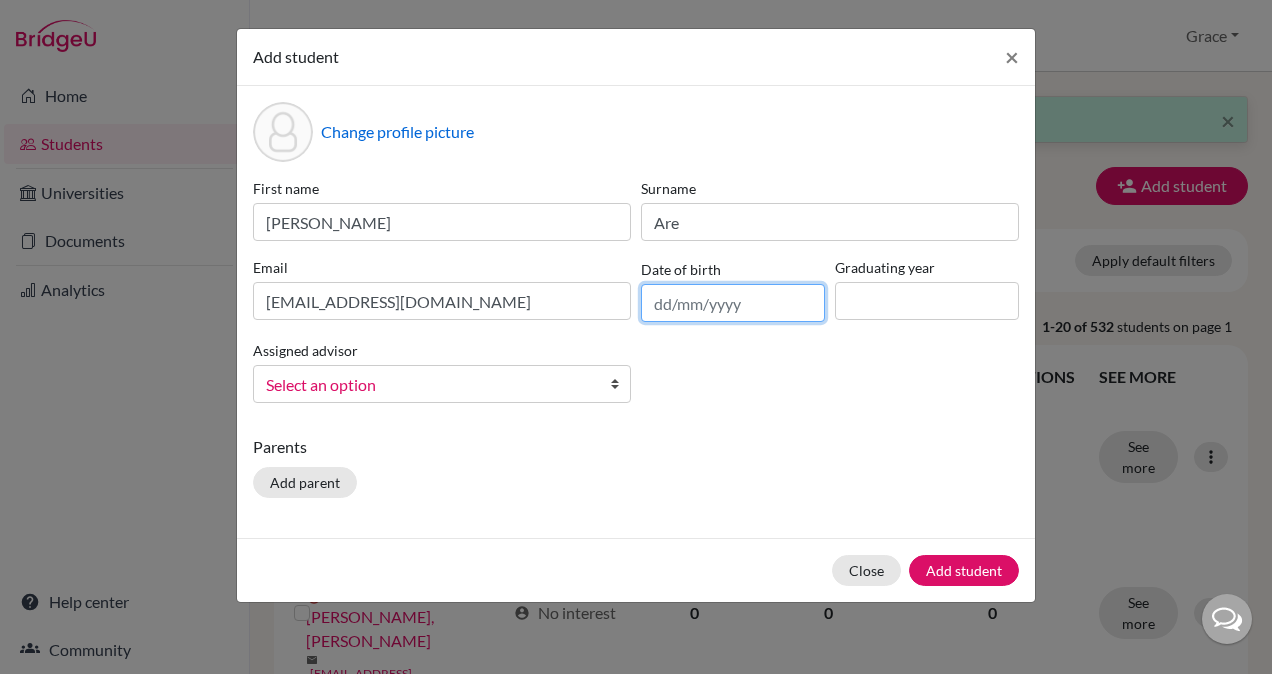 click at bounding box center (733, 303) 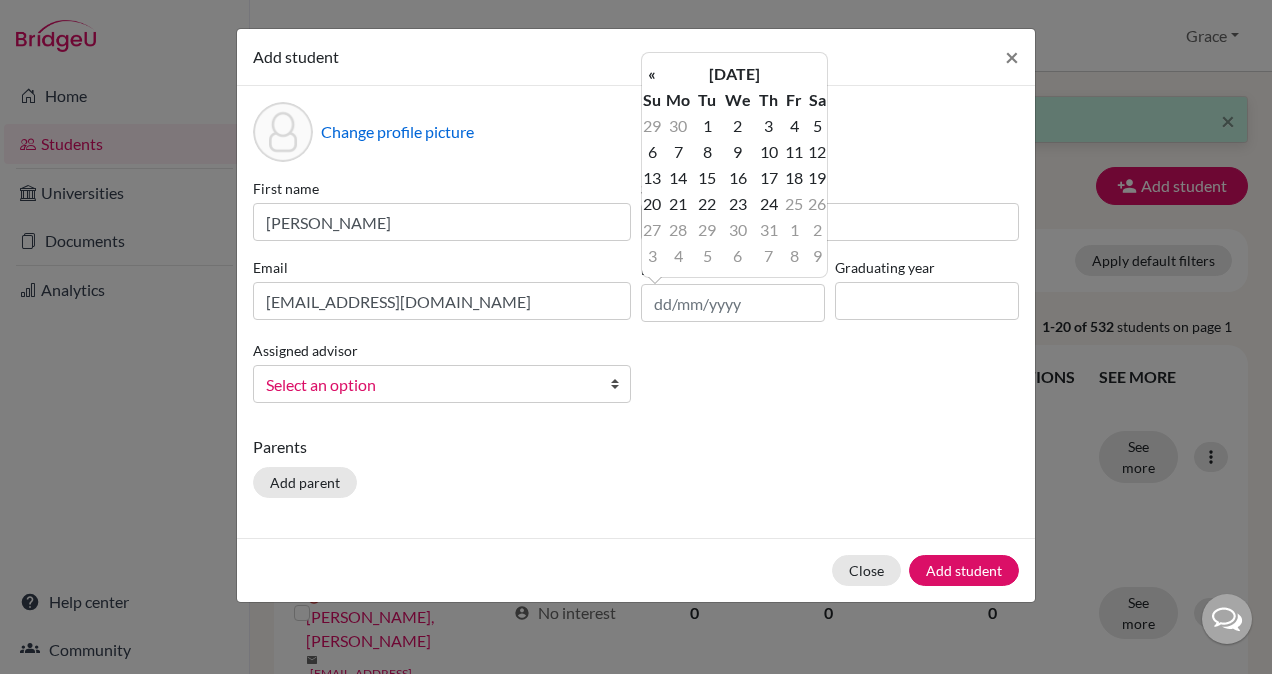 click on "[DATE]" at bounding box center [734, 74] 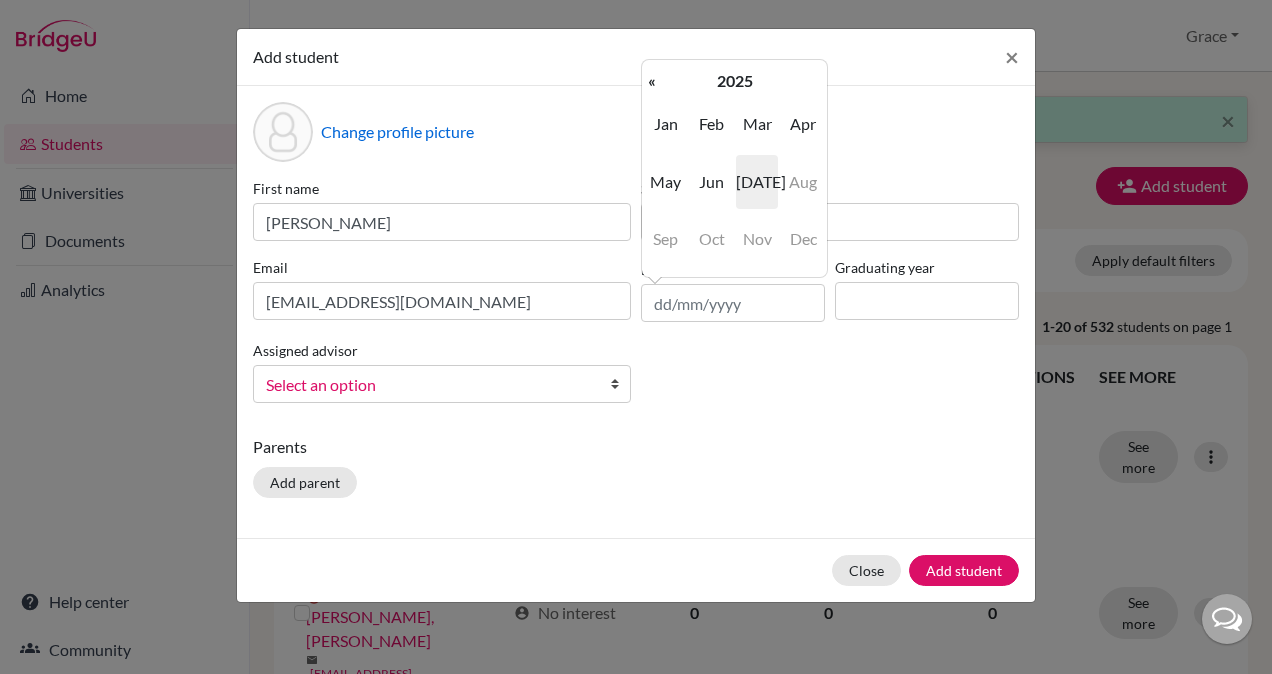 click on "2025" at bounding box center [734, 81] 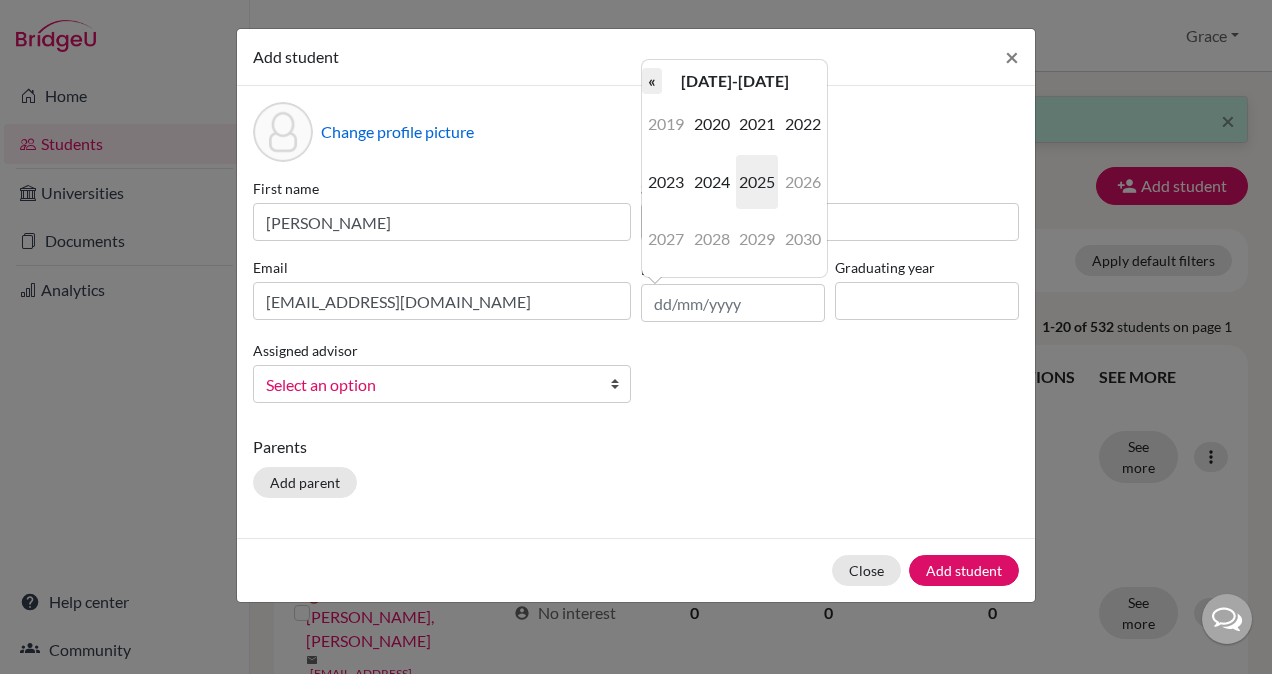 click on "«" at bounding box center (652, 81) 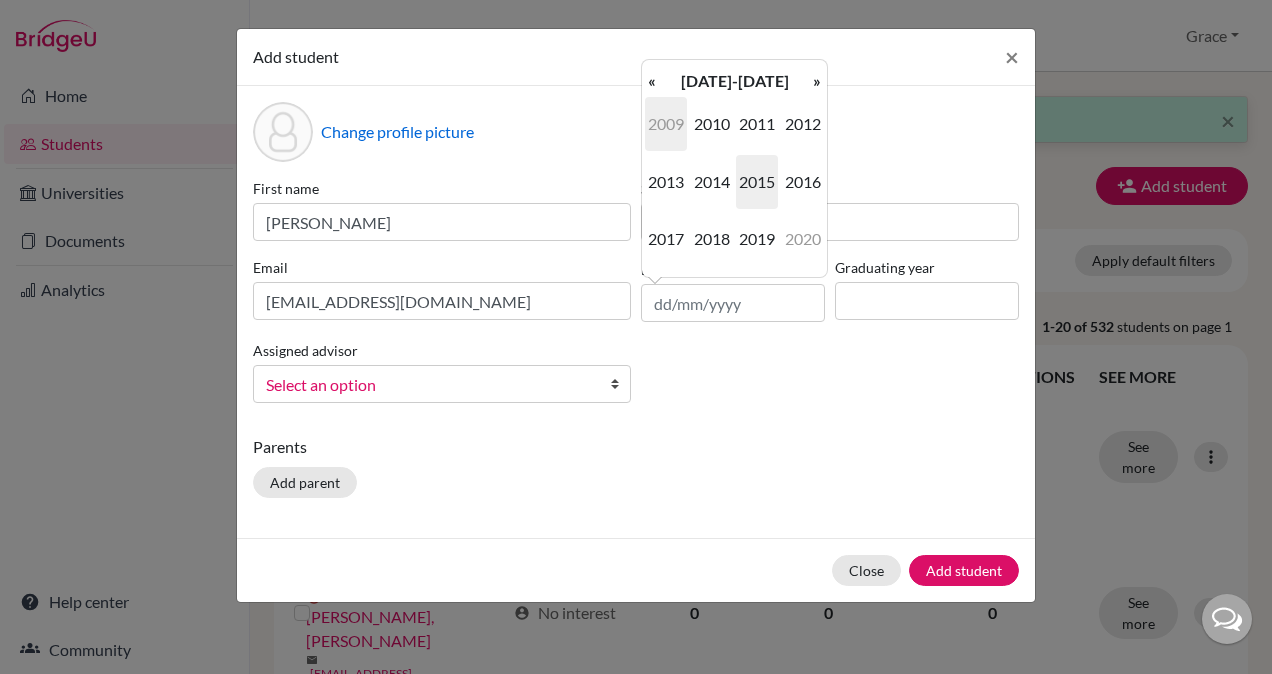 click on "2009" at bounding box center [666, 124] 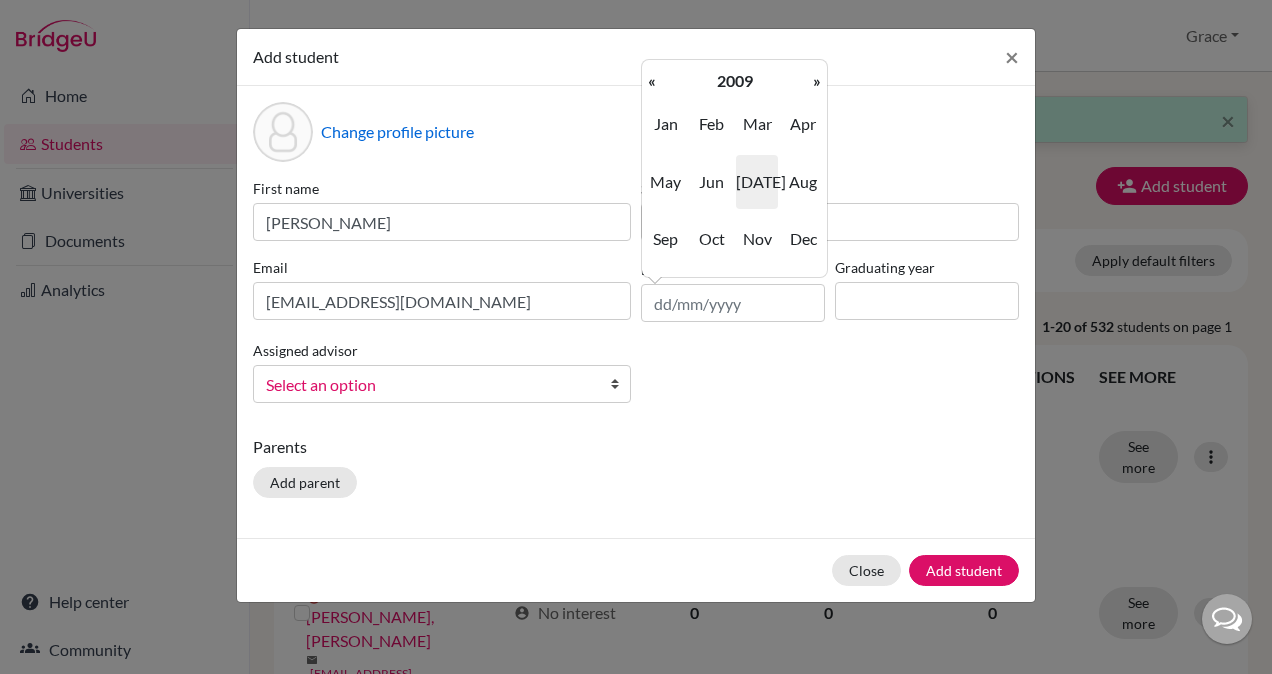 click on "Jan" at bounding box center (666, 124) 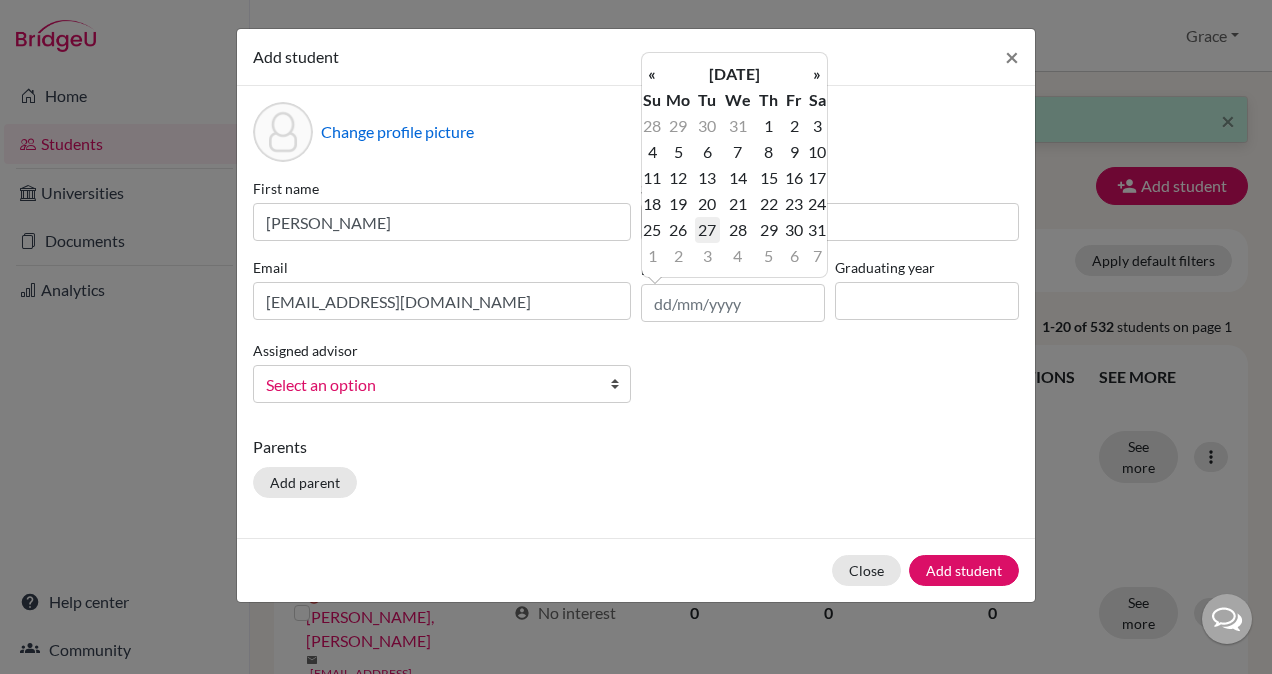 click on "27" at bounding box center [707, 230] 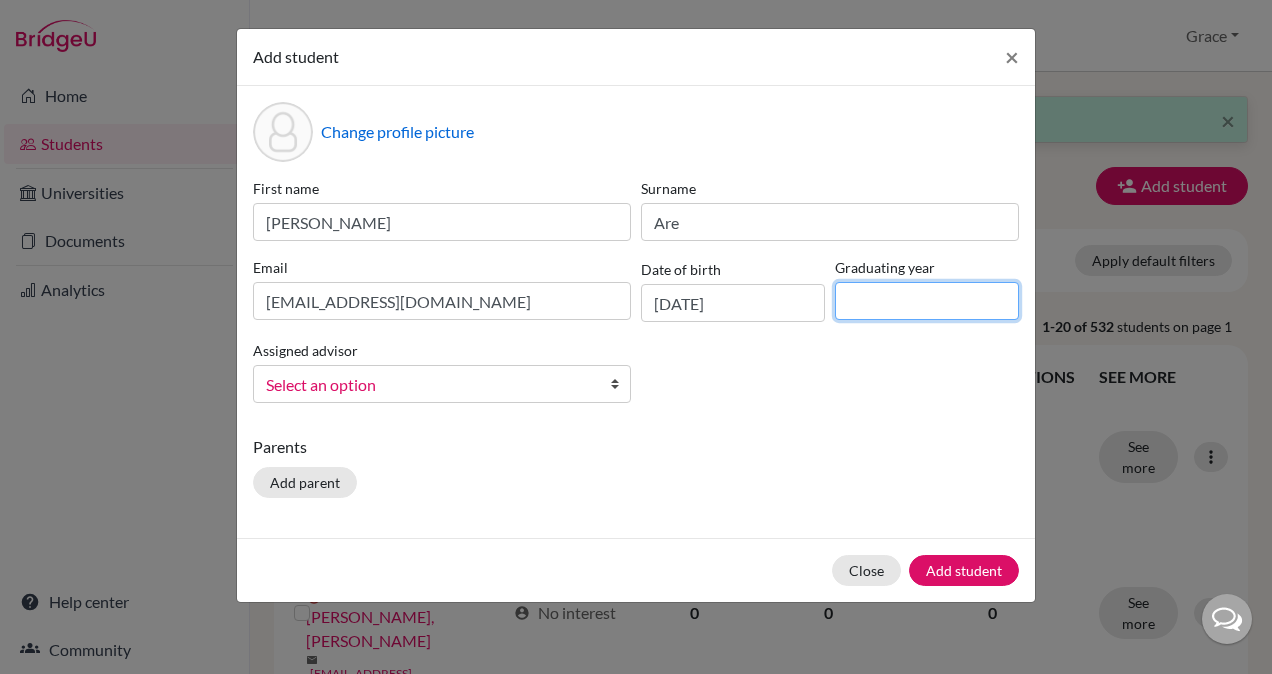 click at bounding box center (927, 301) 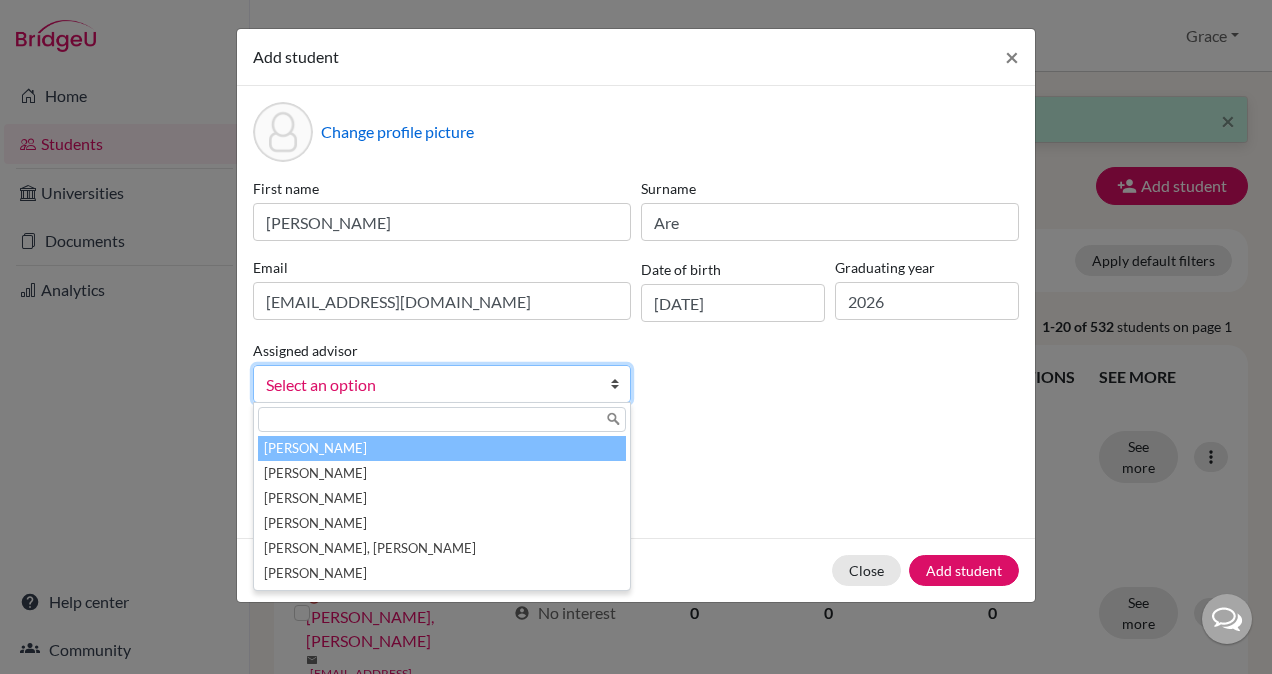 click on "[PERSON_NAME]" at bounding box center (442, 448) 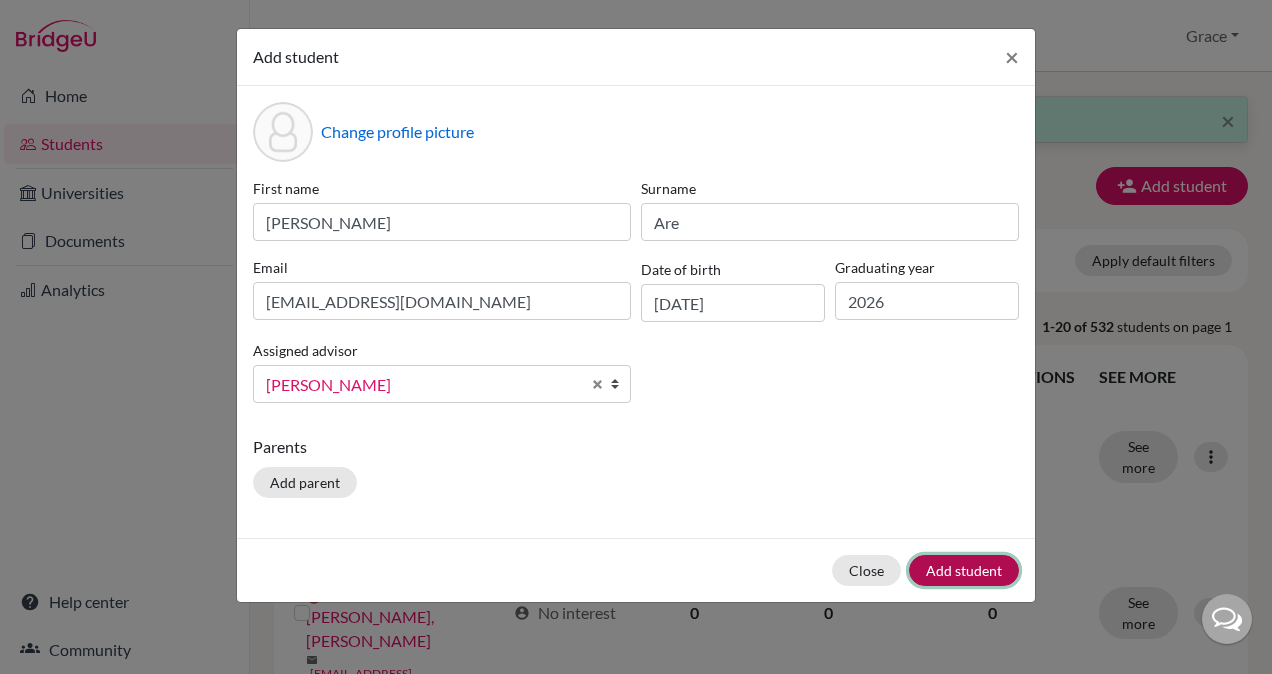 click on "Add student" at bounding box center (964, 570) 